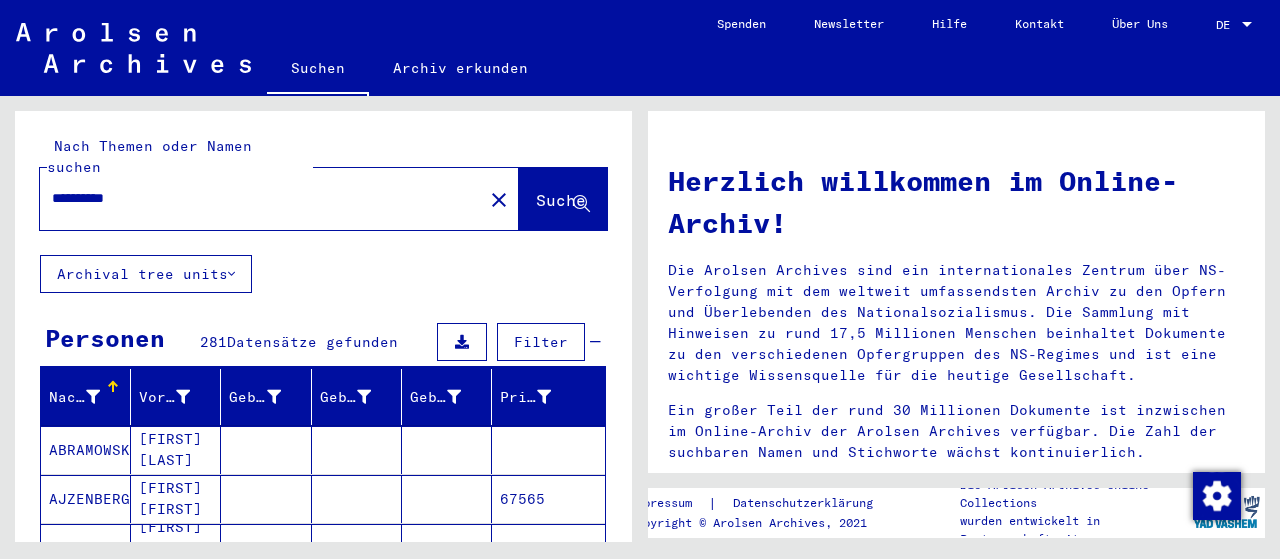 scroll, scrollTop: 0, scrollLeft: 0, axis: both 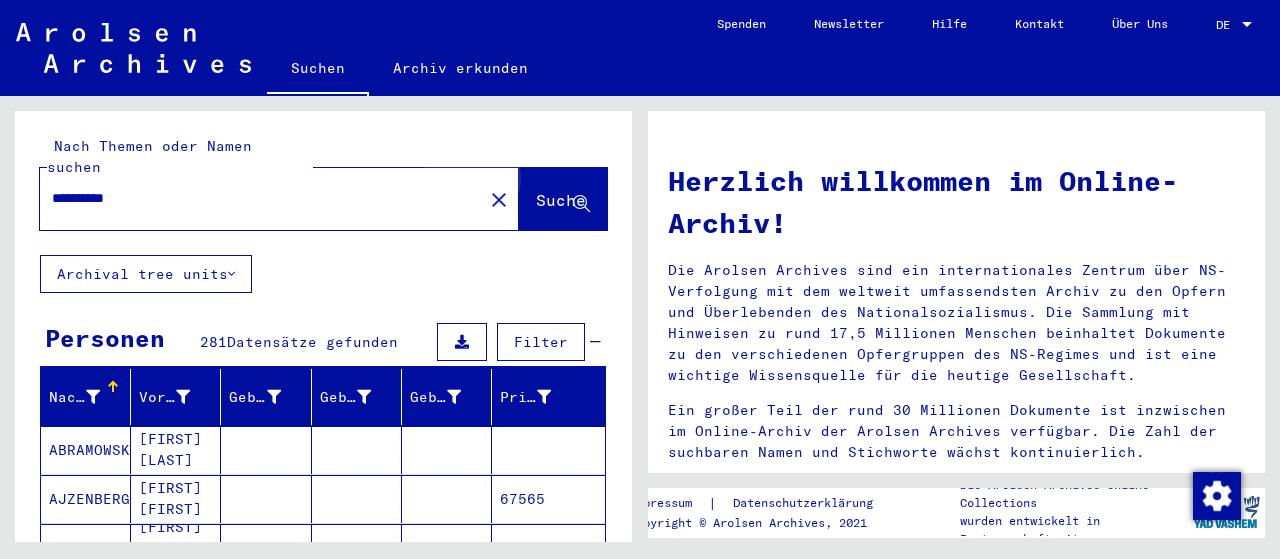 click on "Suche" 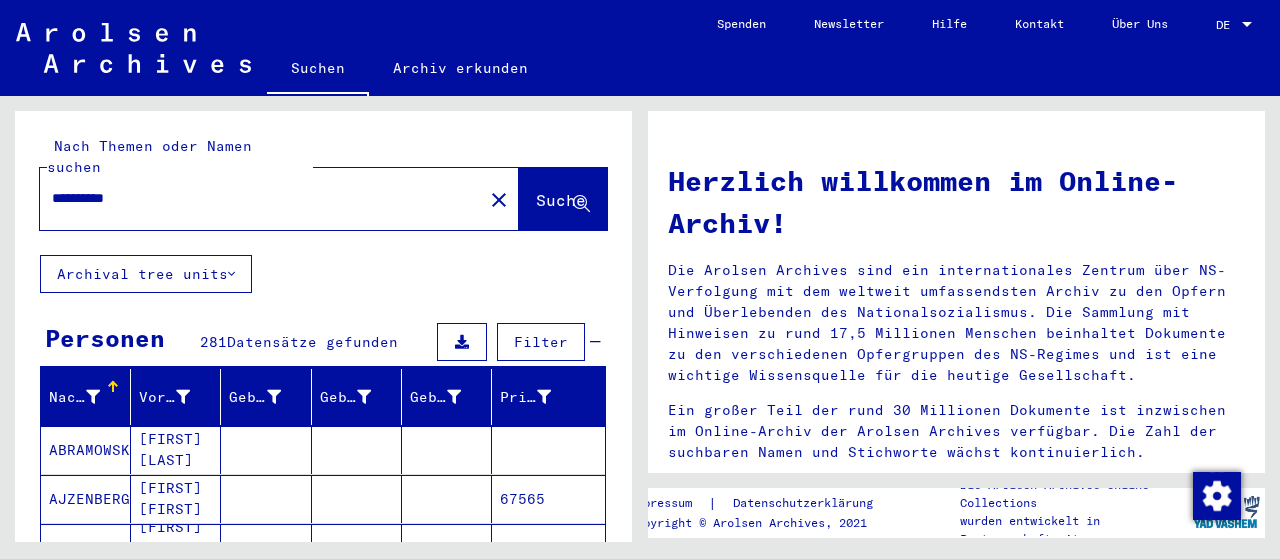 type 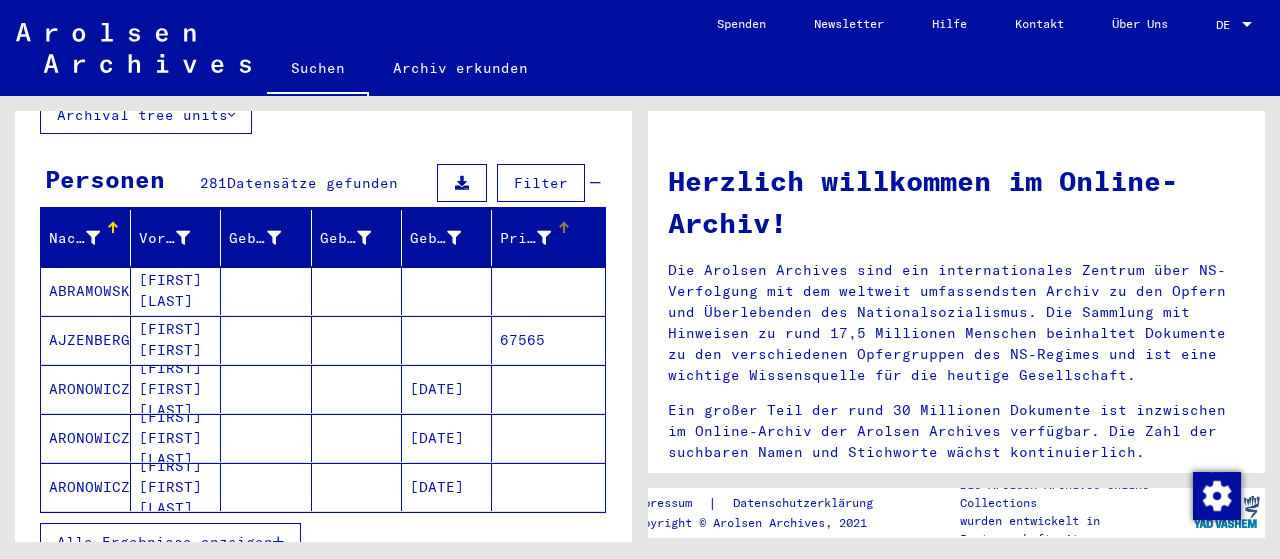 scroll, scrollTop: 156, scrollLeft: 0, axis: vertical 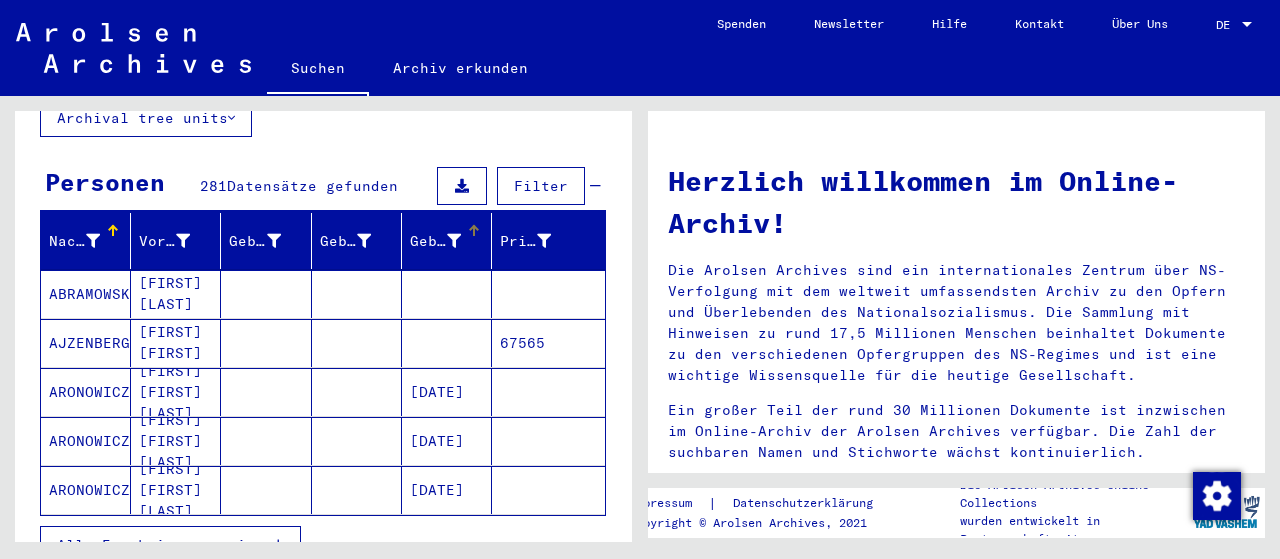 click on "Geburtsdatum" at bounding box center [450, 241] 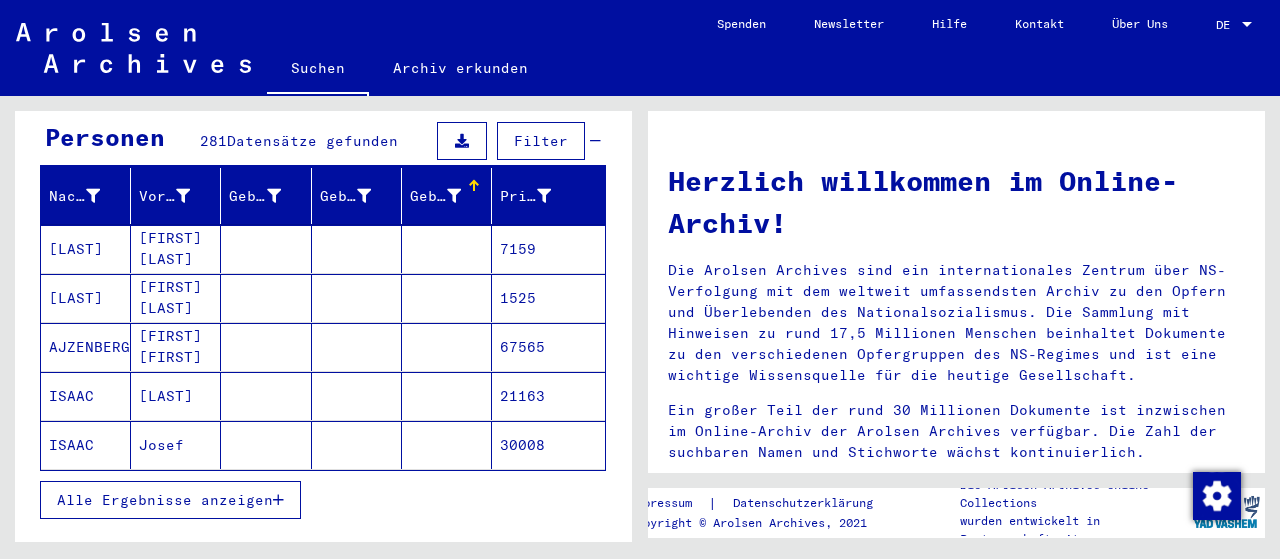scroll, scrollTop: 208, scrollLeft: 0, axis: vertical 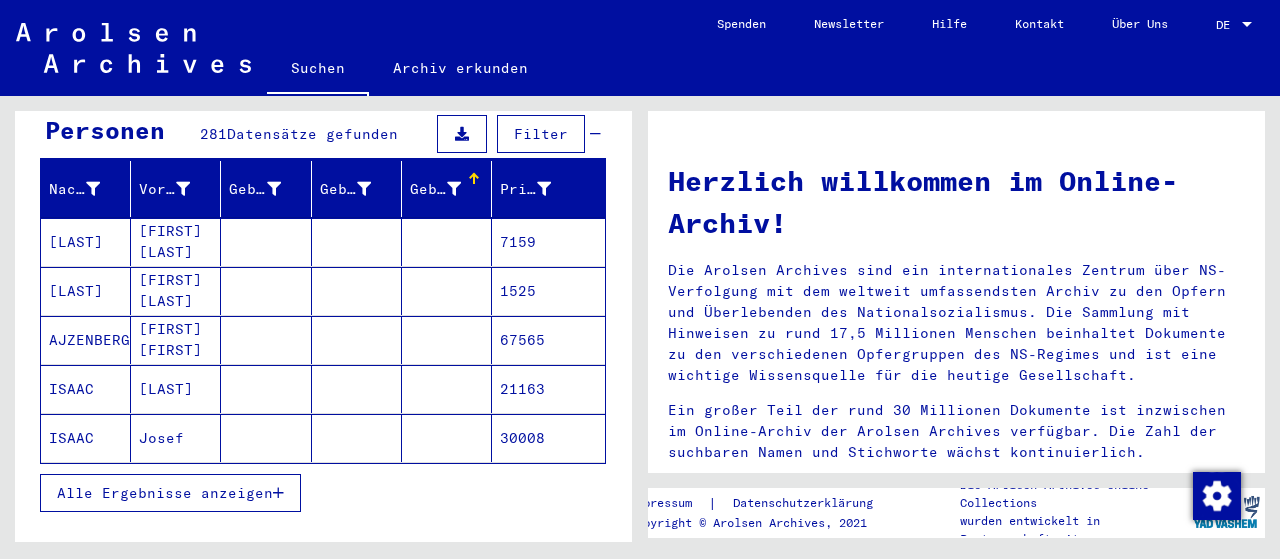 click on "Josef" 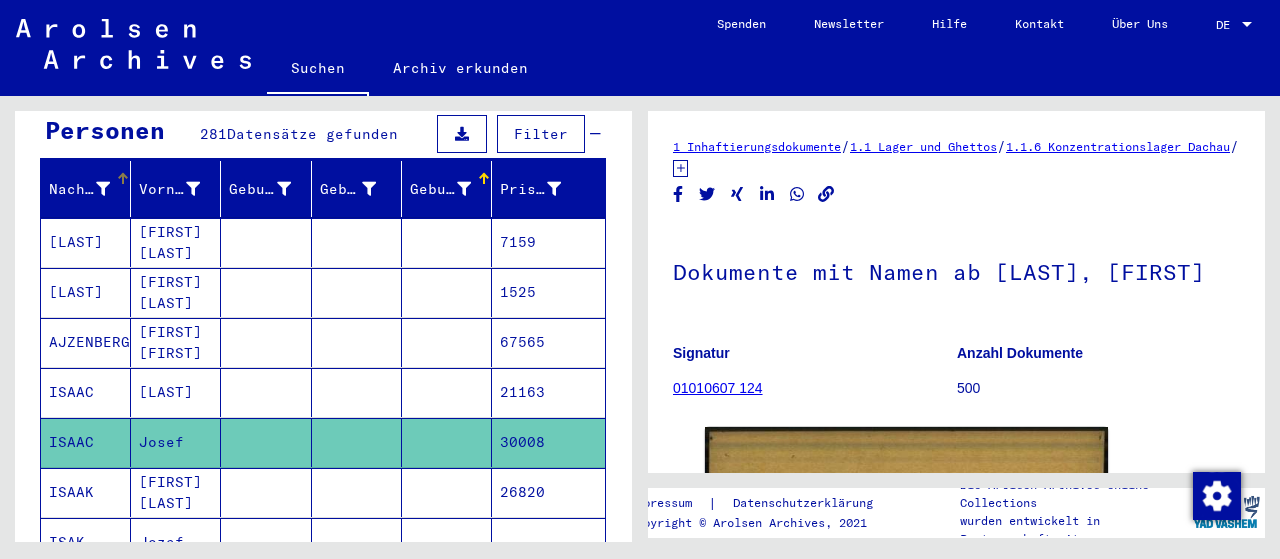 click on "Nachname" at bounding box center [92, 189] 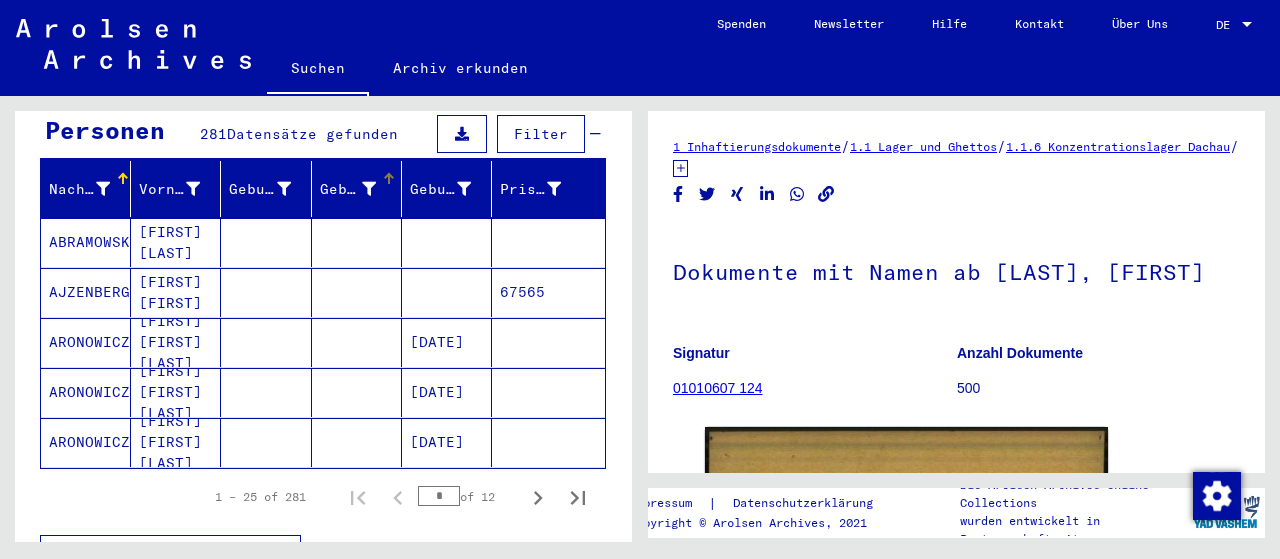 click on "Geburt‏" at bounding box center (350, 189) 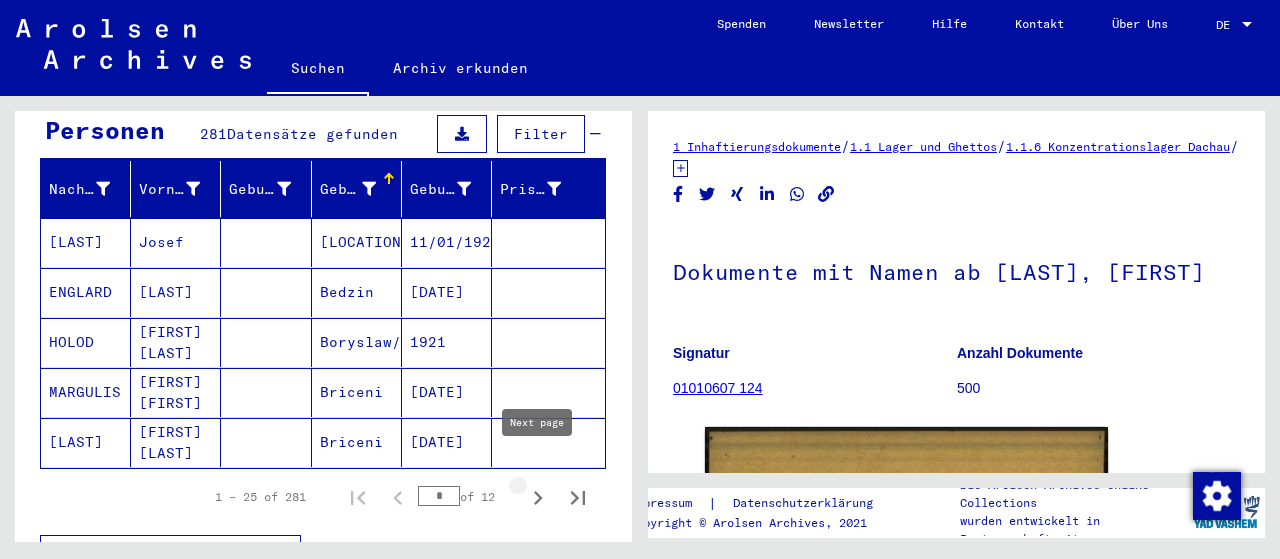 click 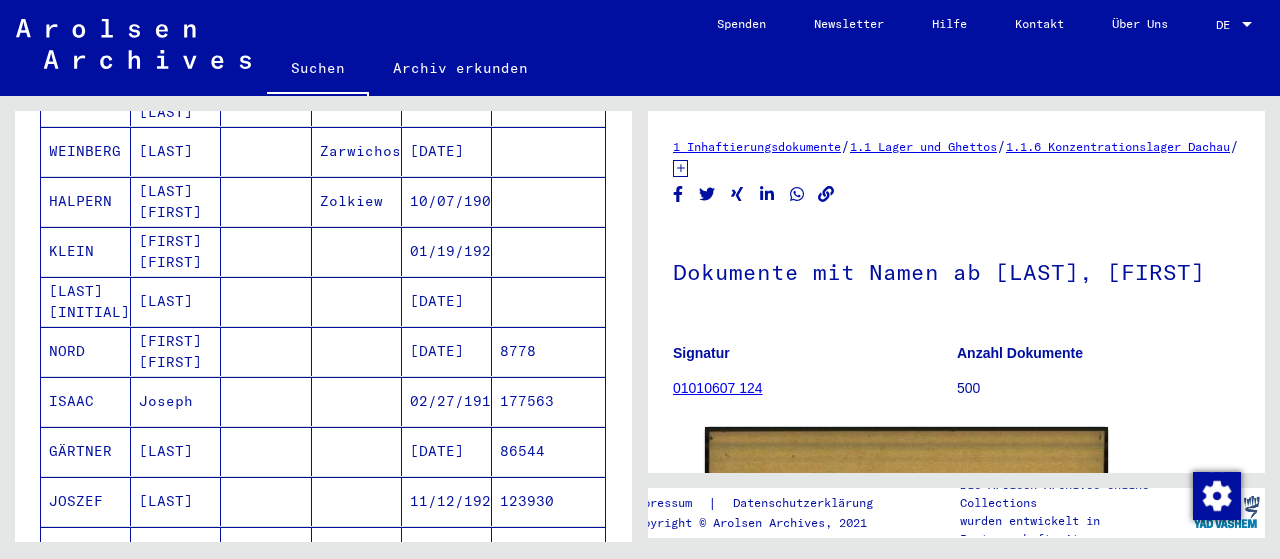 scroll, scrollTop: 800, scrollLeft: 0, axis: vertical 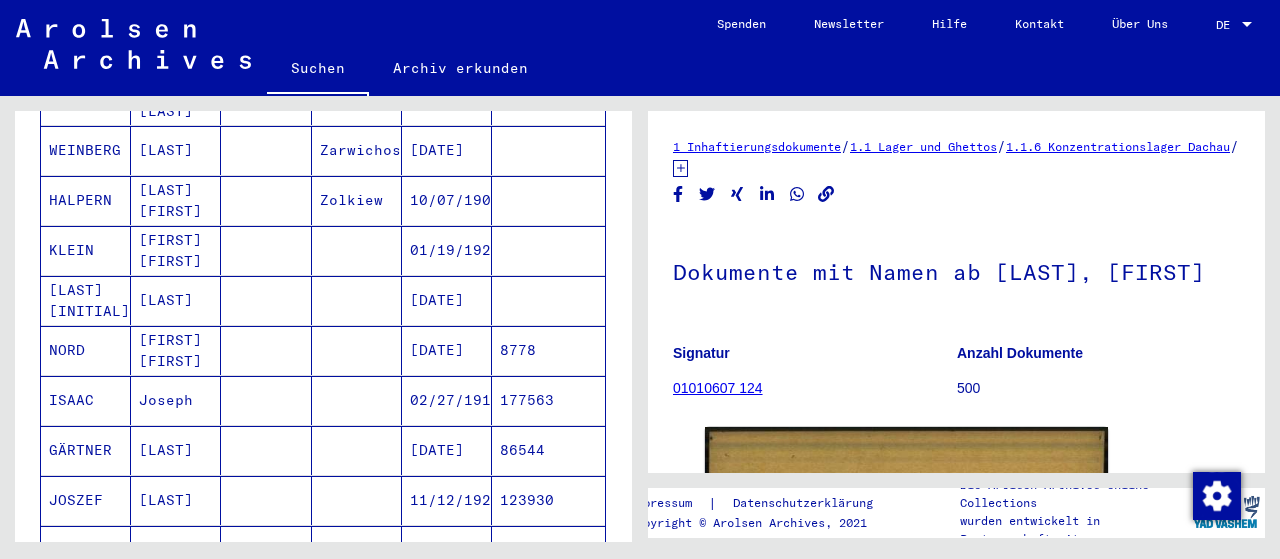 click on "02/27/1911" at bounding box center [447, 450] 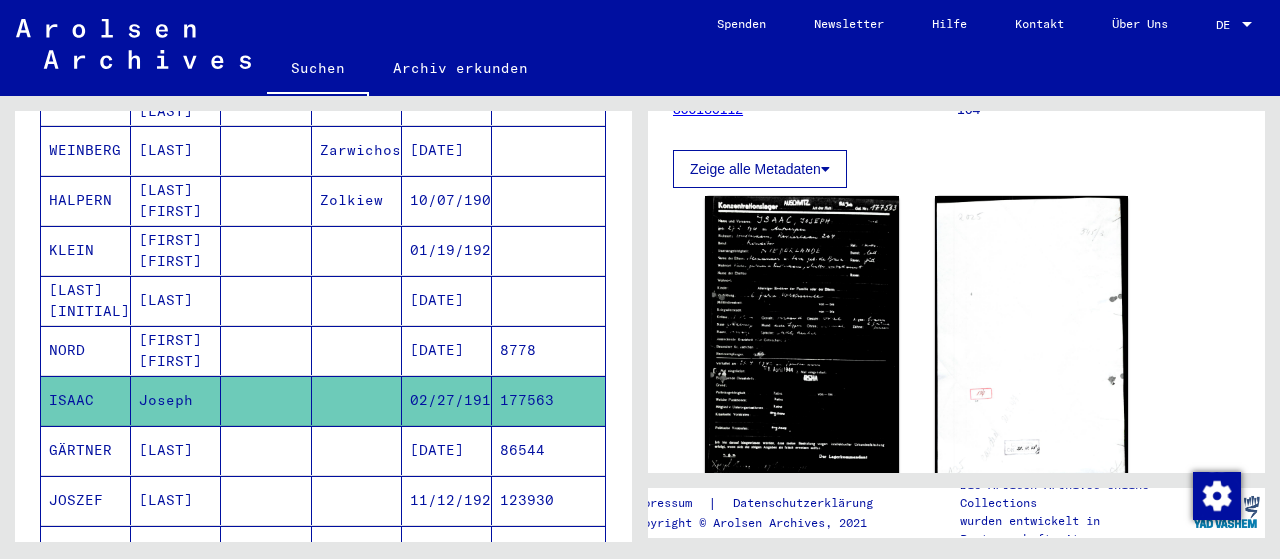 scroll, scrollTop: 289, scrollLeft: 0, axis: vertical 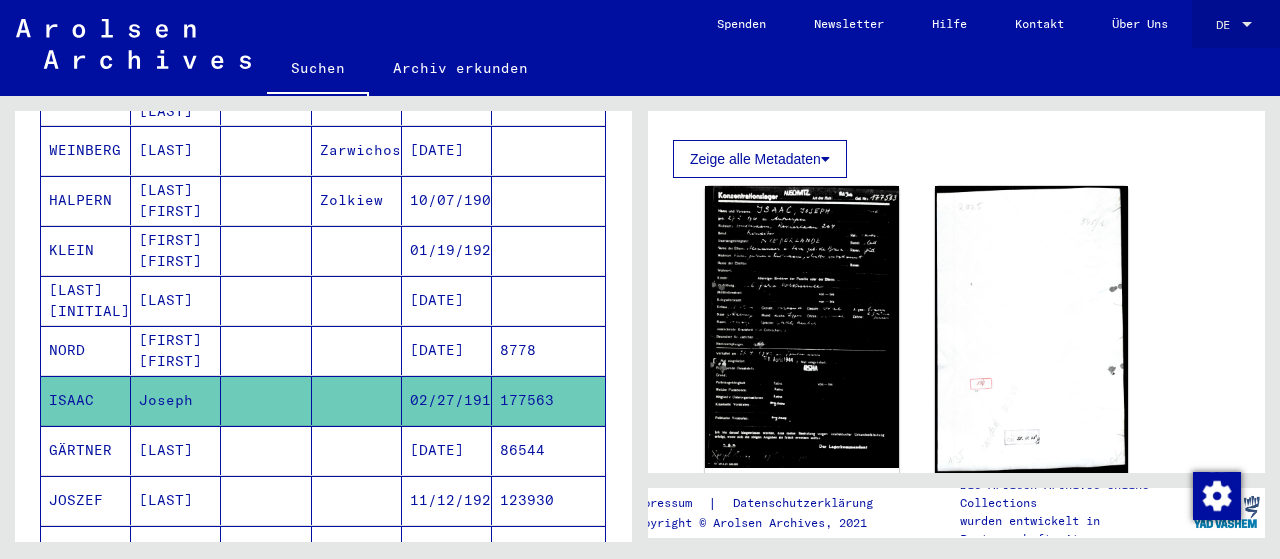 click on "DE" at bounding box center (1227, 25) 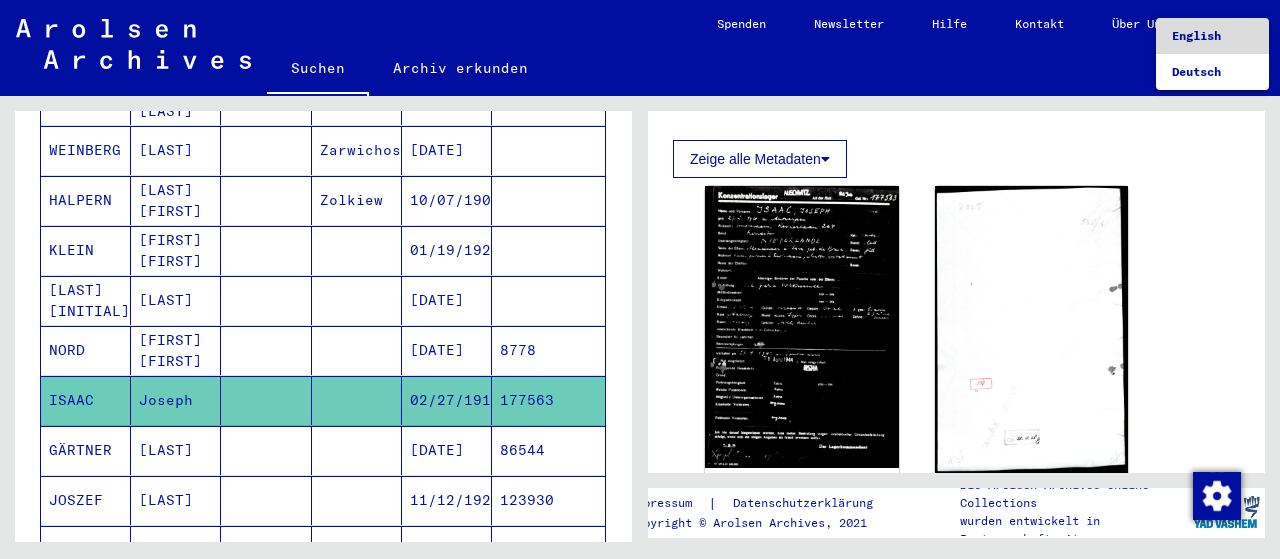 click on "English" at bounding box center (1196, 35) 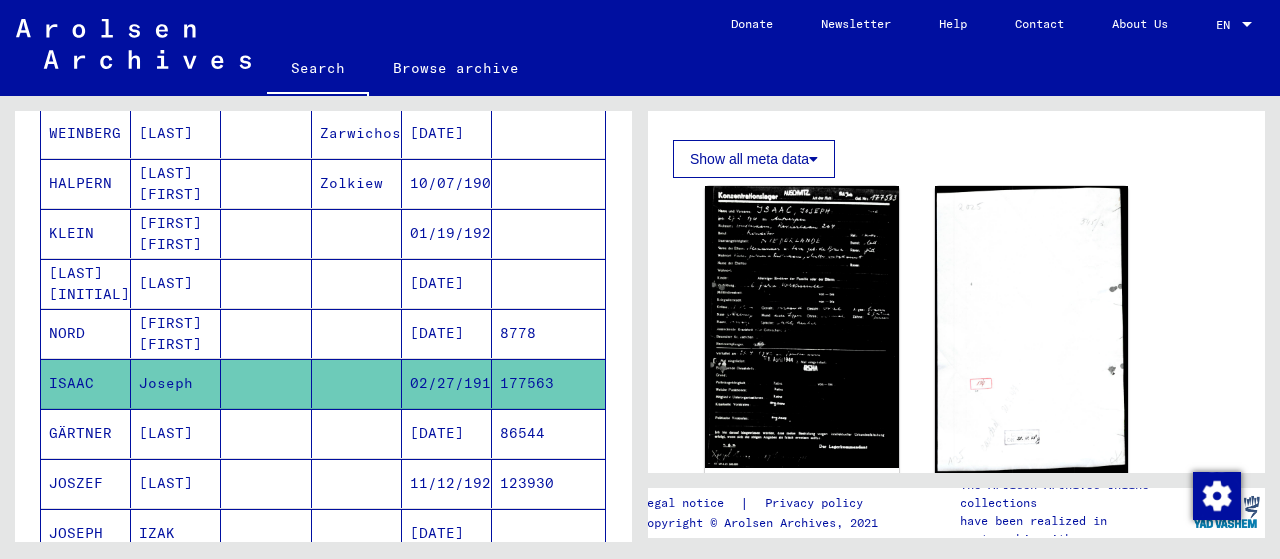 scroll, scrollTop: 0, scrollLeft: 0, axis: both 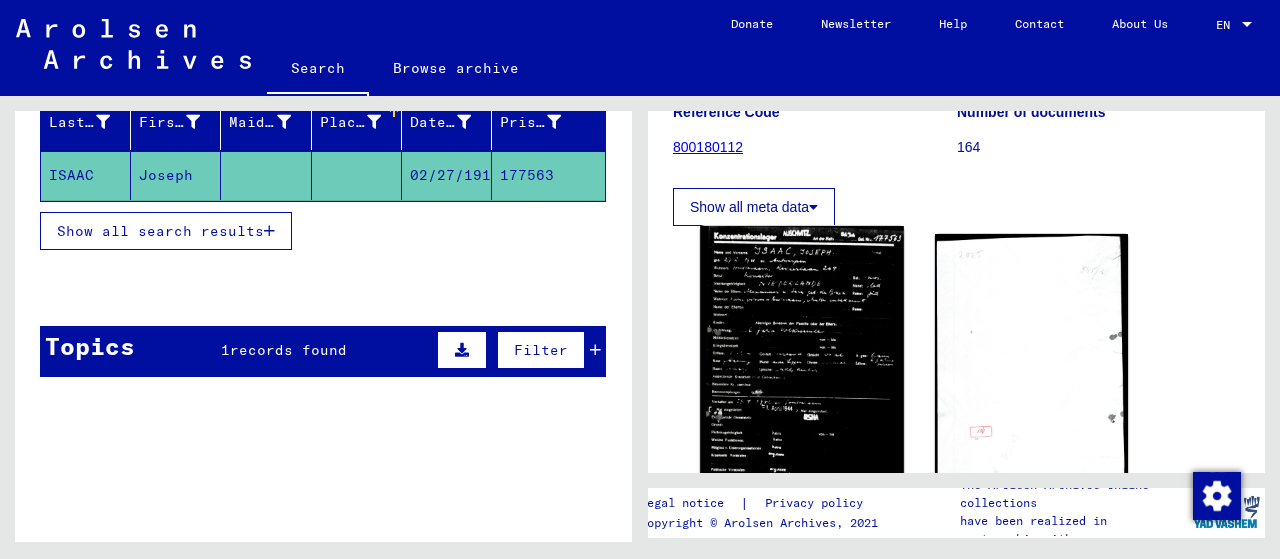click 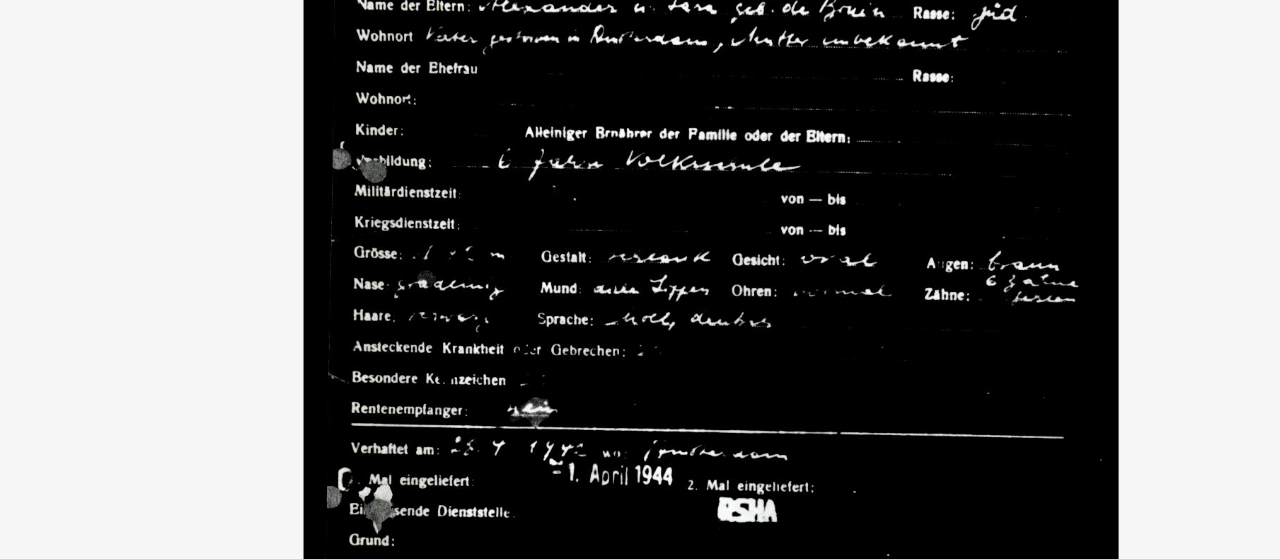 scroll, scrollTop: 254, scrollLeft: 0, axis: vertical 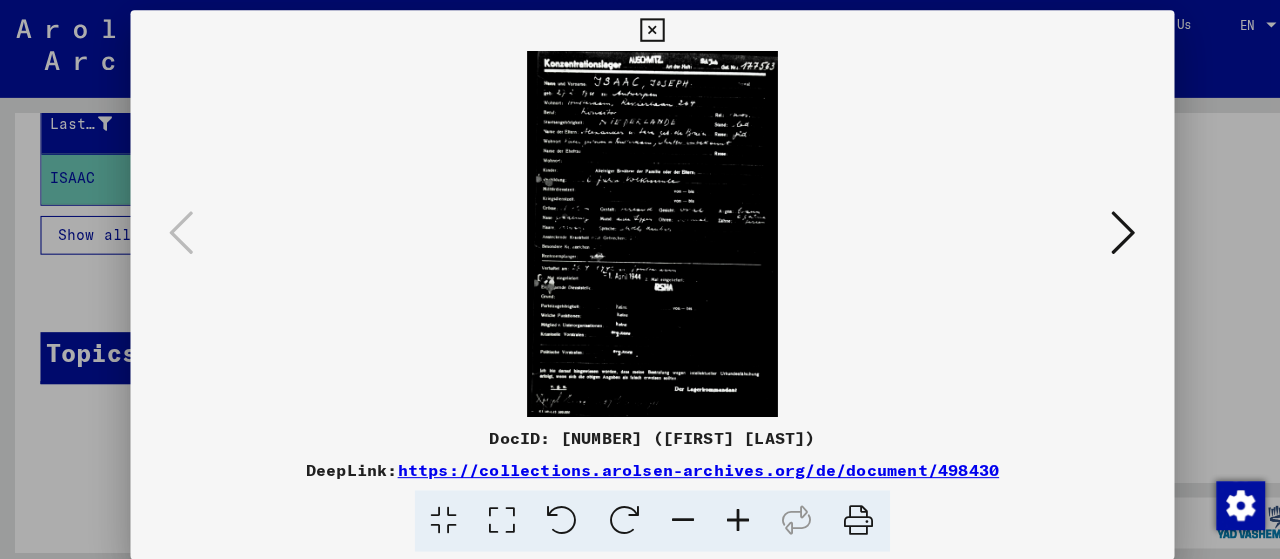 click at bounding box center (639, 30) 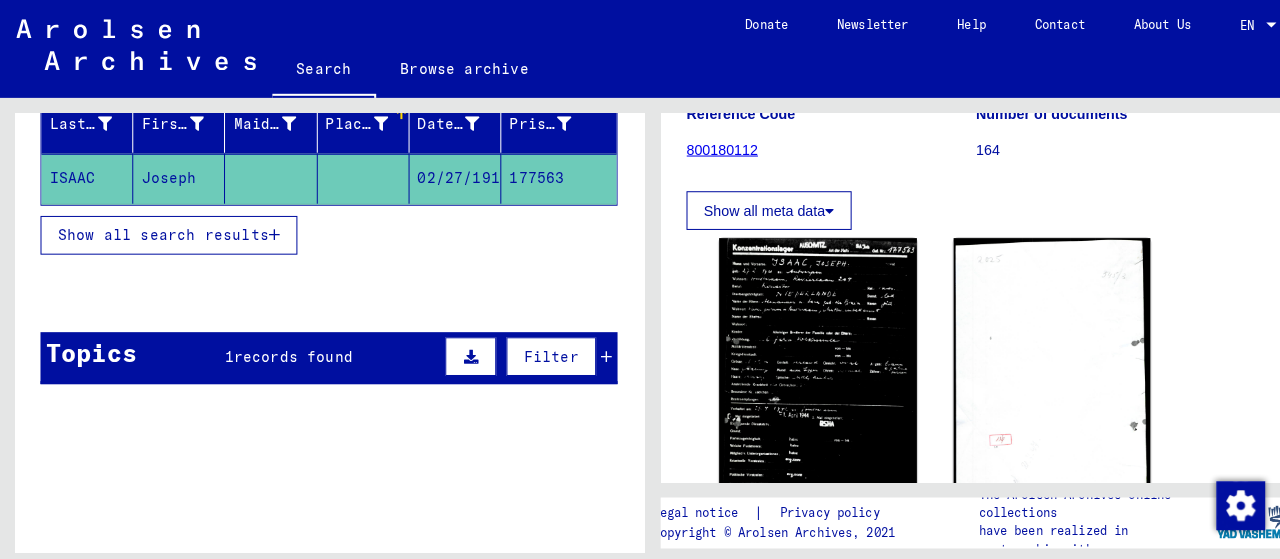 click on "02/27/1911" 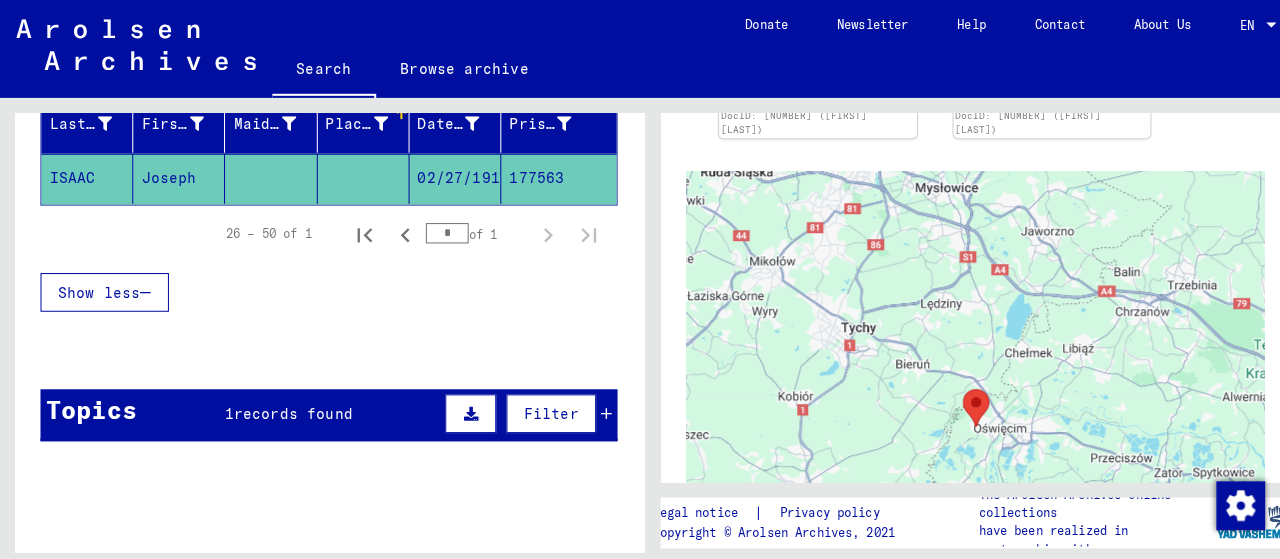 scroll, scrollTop: 658, scrollLeft: 0, axis: vertical 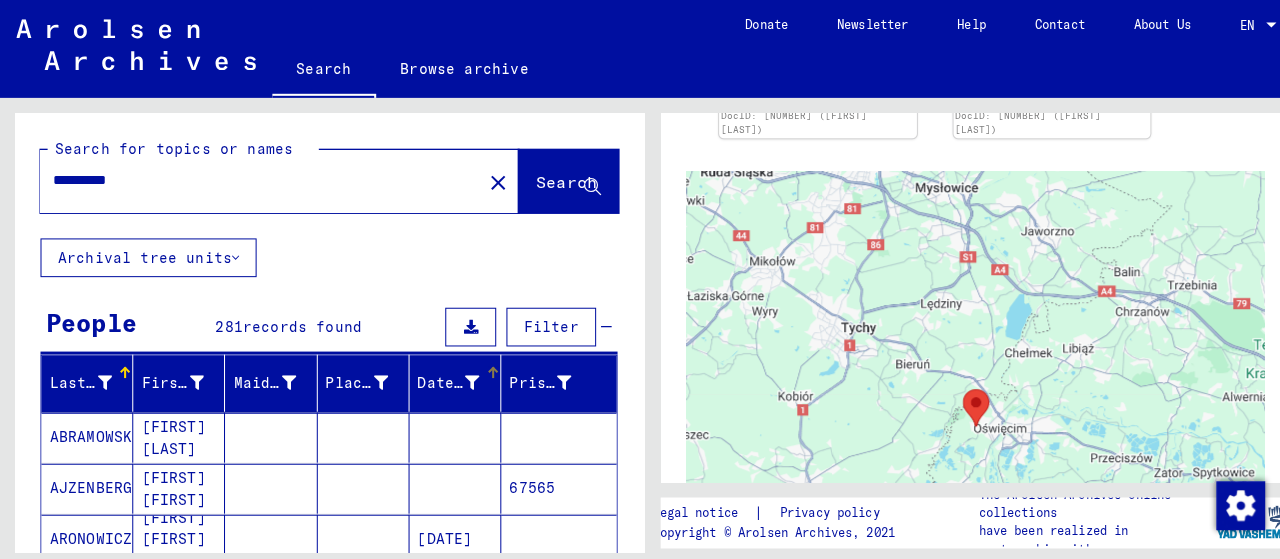 click on "Date of Birth" at bounding box center (440, 376) 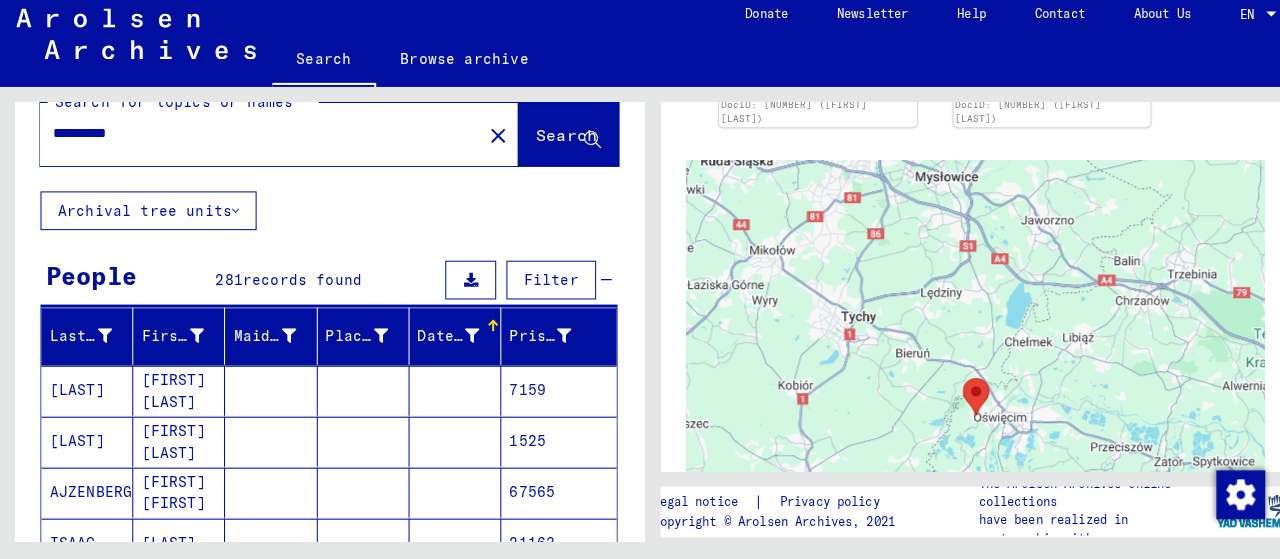 scroll, scrollTop: 35, scrollLeft: 0, axis: vertical 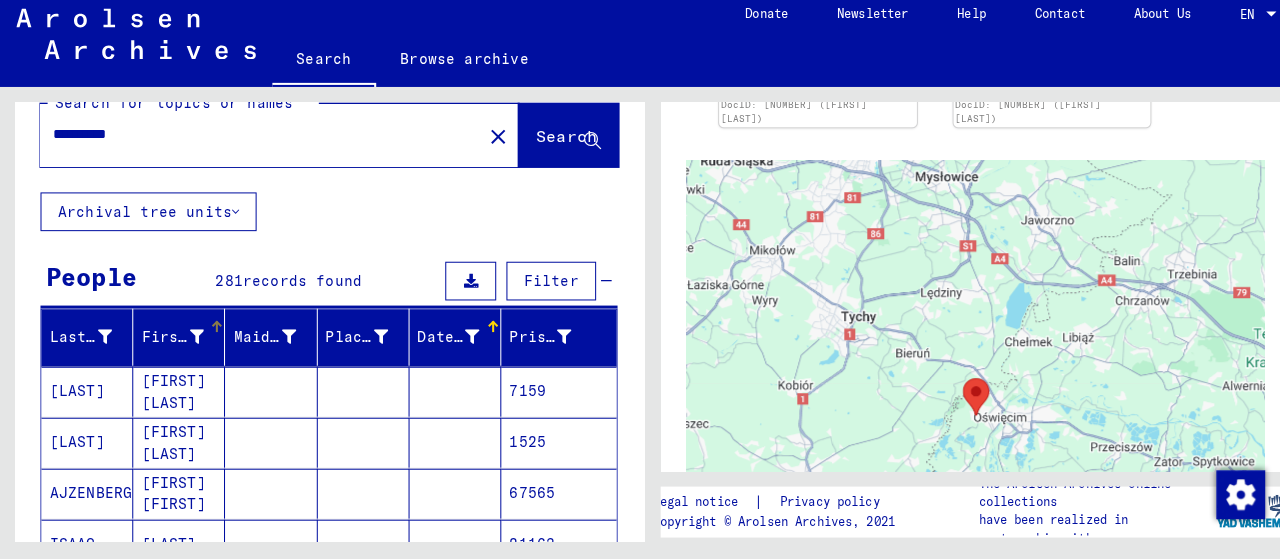 click on "First Name" at bounding box center (169, 341) 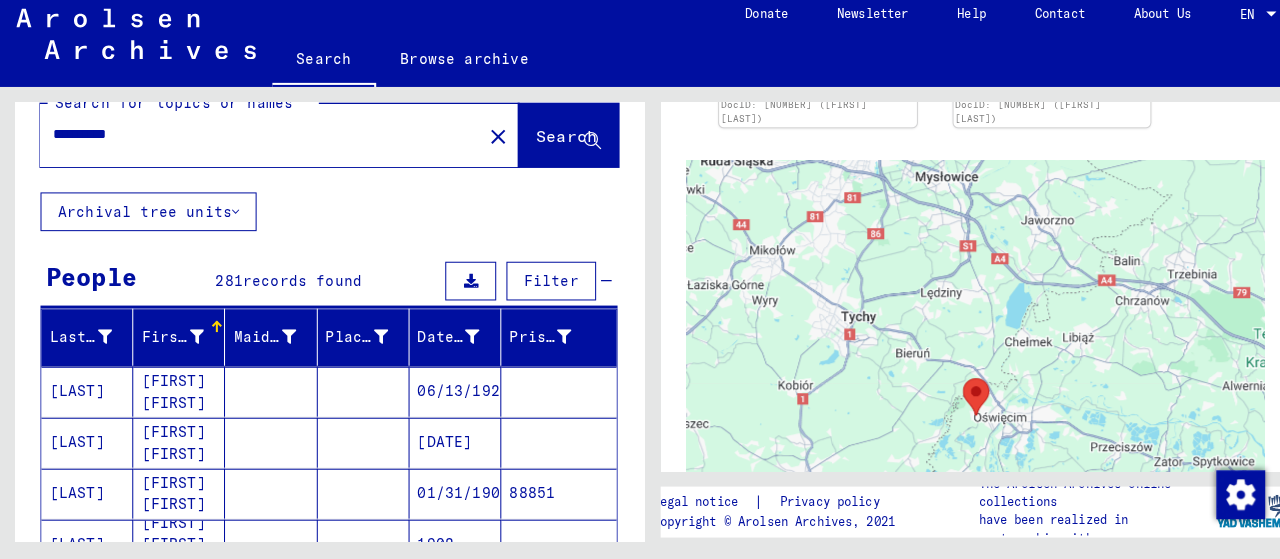 click on "Archival tree units" 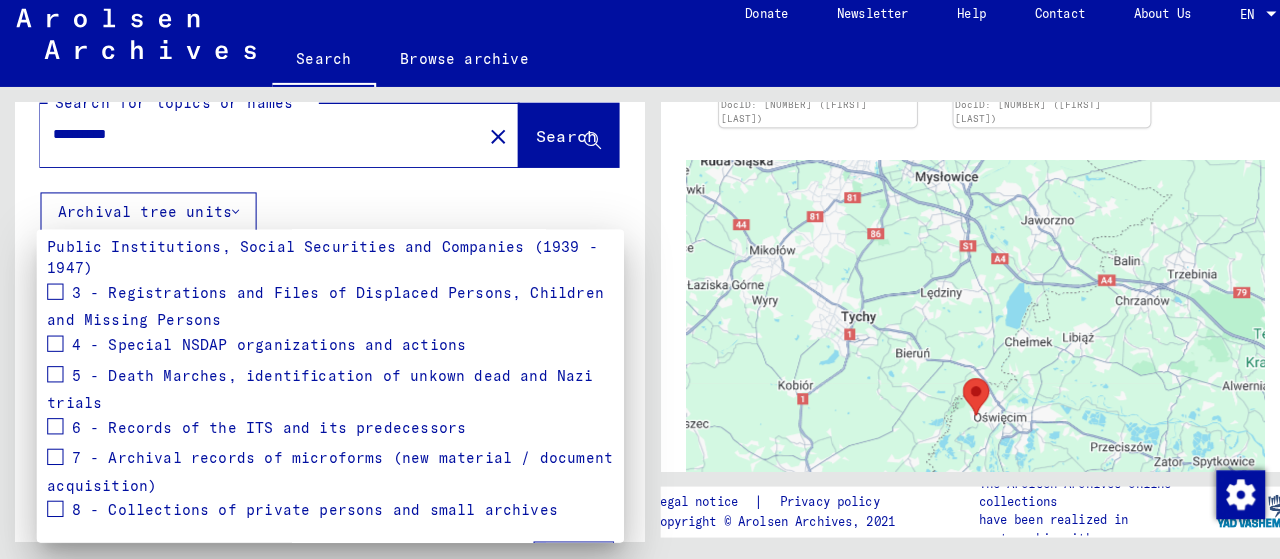 scroll, scrollTop: 358, scrollLeft: 0, axis: vertical 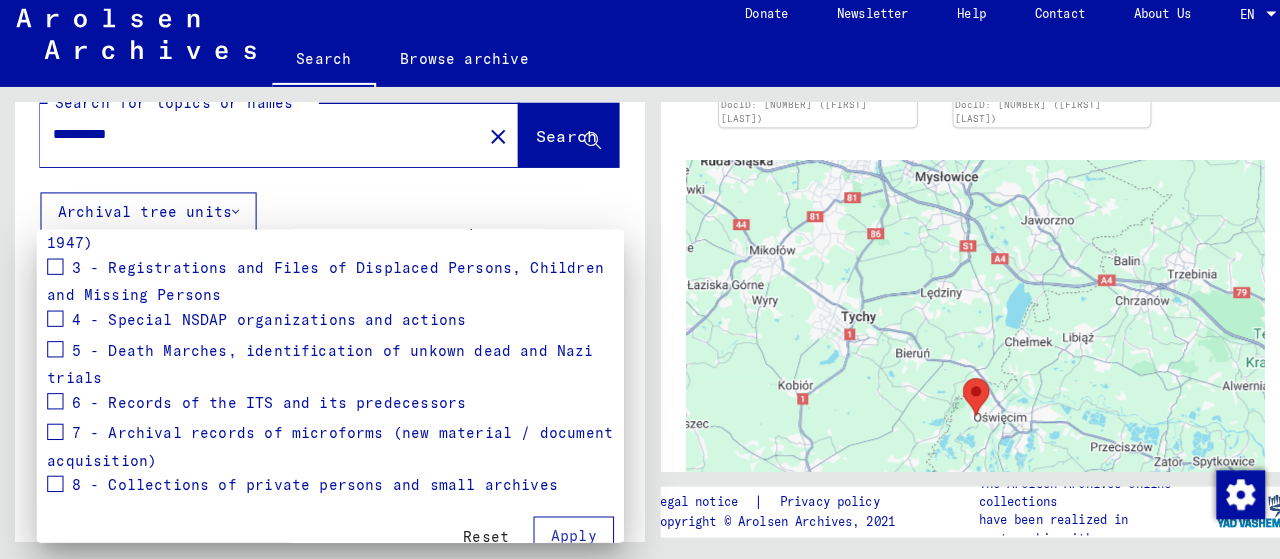 click at bounding box center [54, 488] 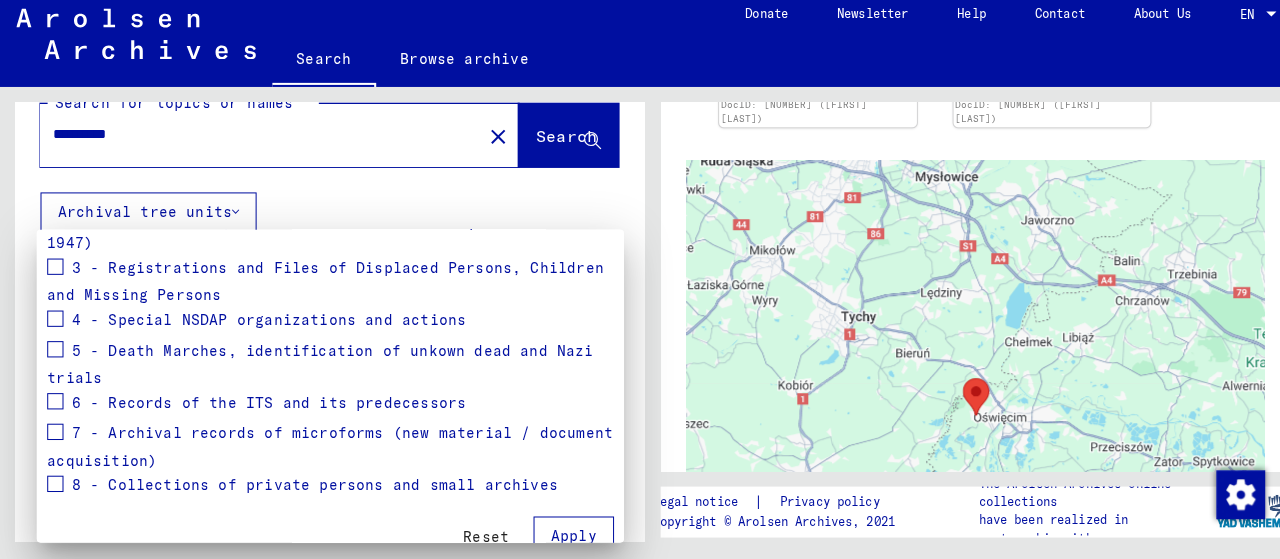 click at bounding box center [54, 488] 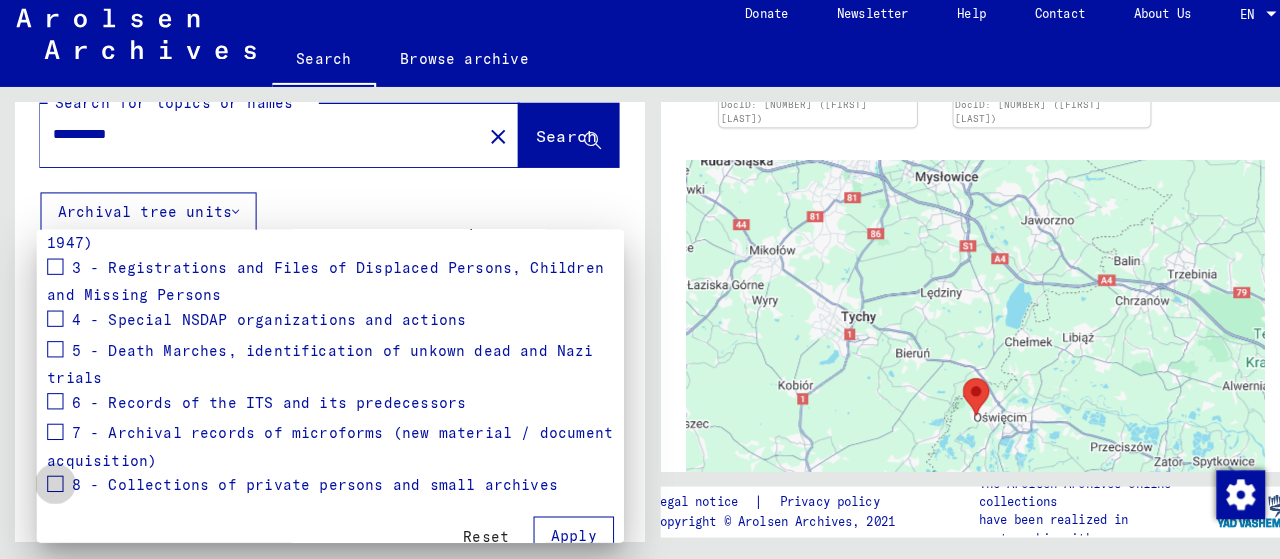 click at bounding box center (54, 485) 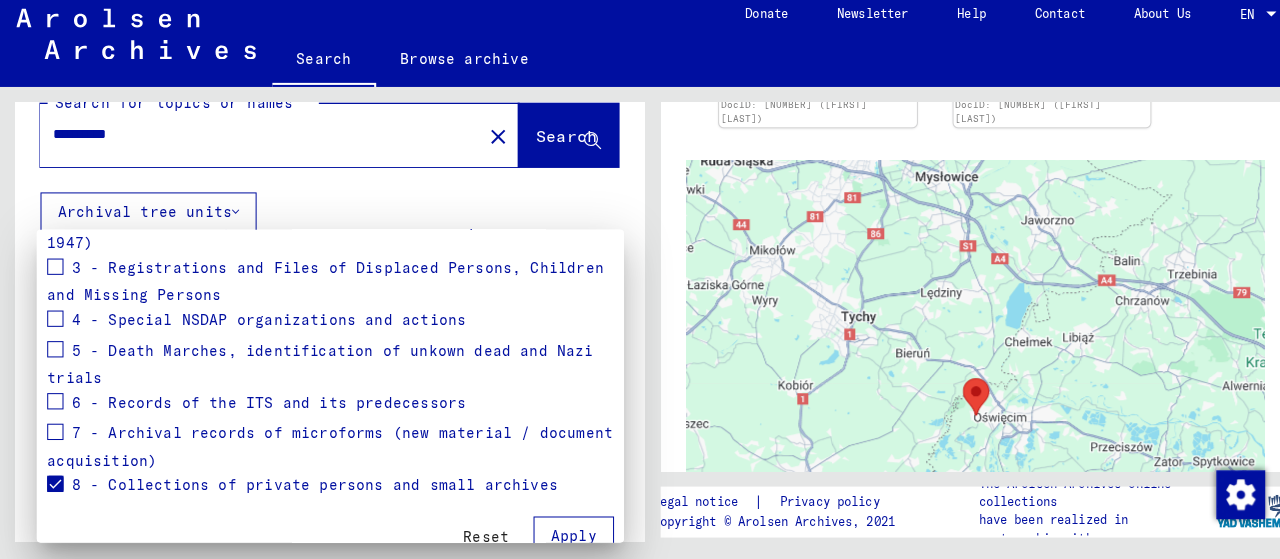 click on "Apply" at bounding box center [562, 536] 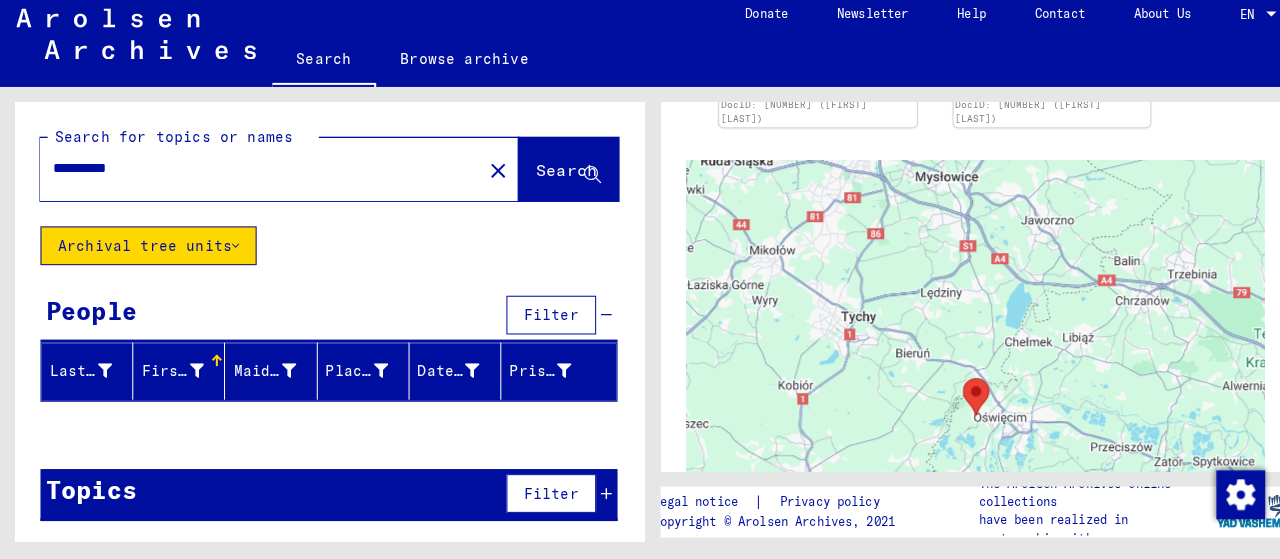 scroll, scrollTop: 0, scrollLeft: 0, axis: both 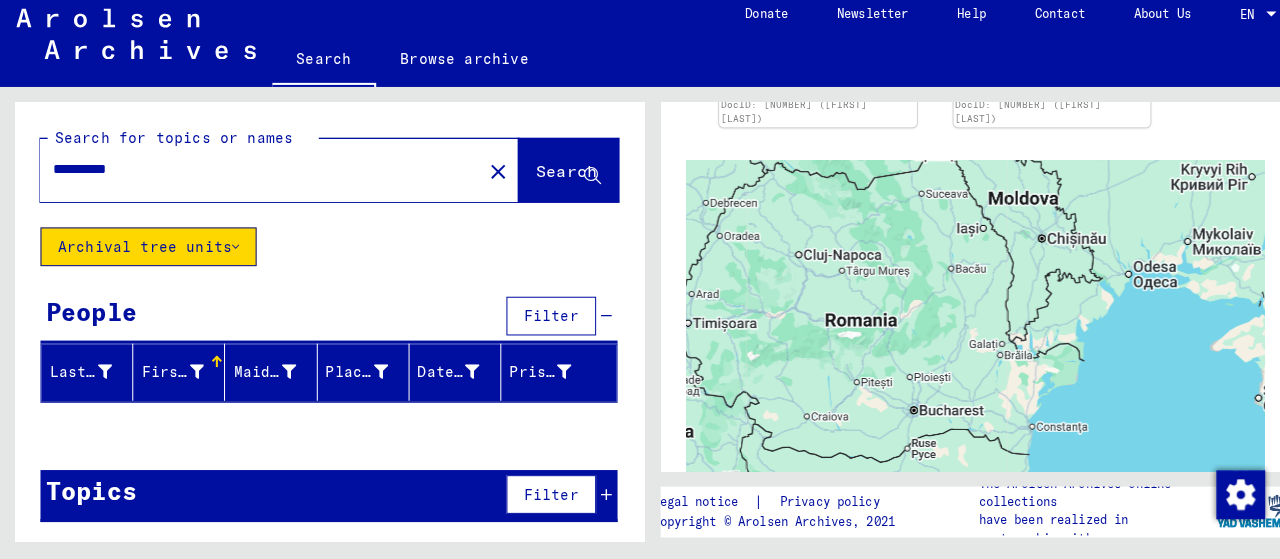 click on "To navigate, press the arrow keys." 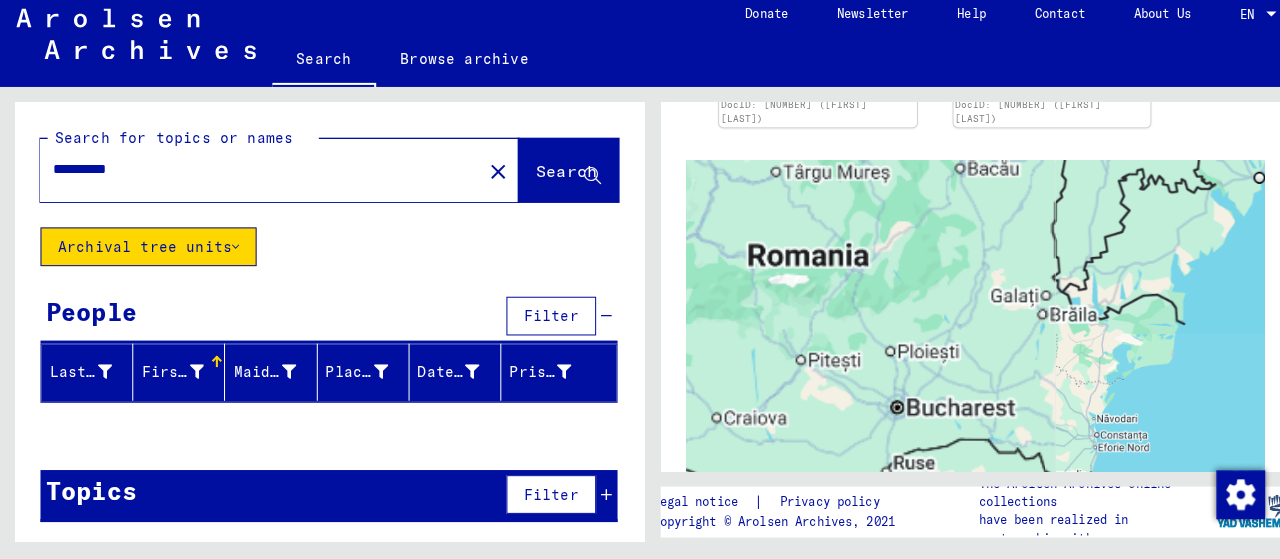 click on "To navigate, press the arrow keys." 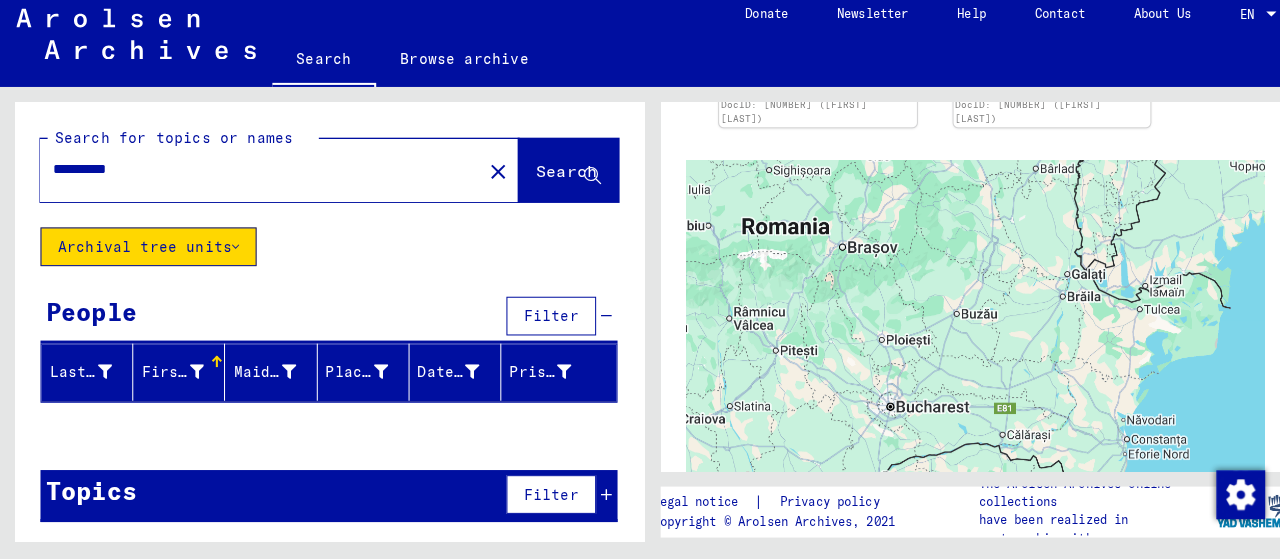 click on "To navigate, press the arrow keys." 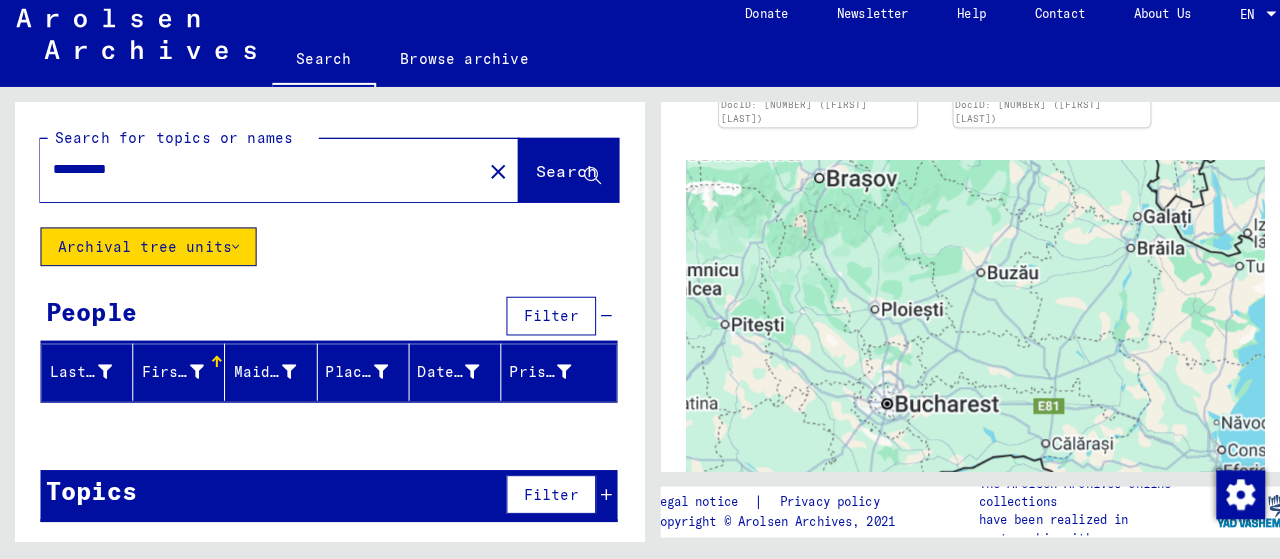 click on "To navigate, press the arrow keys." 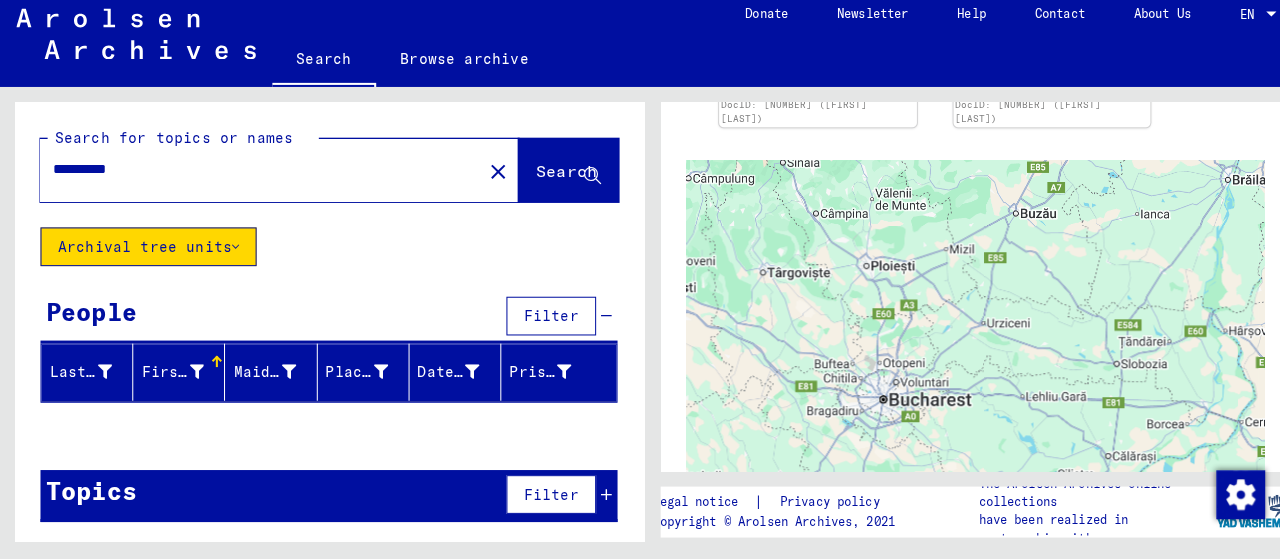 click on "To navigate, press the arrow keys." 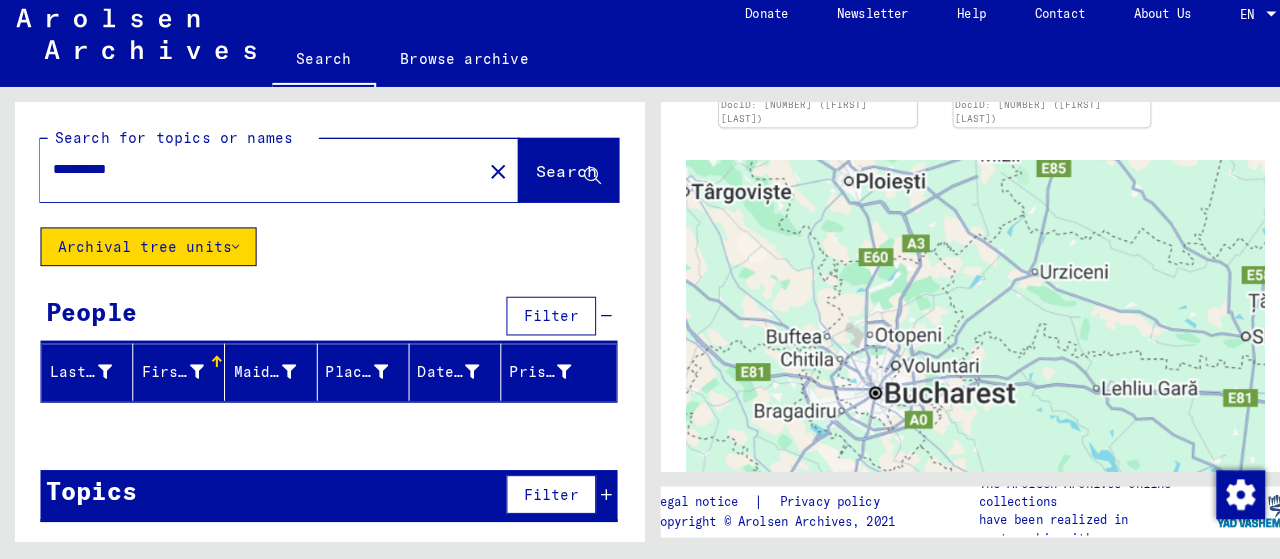 click on "To navigate, press the arrow keys." 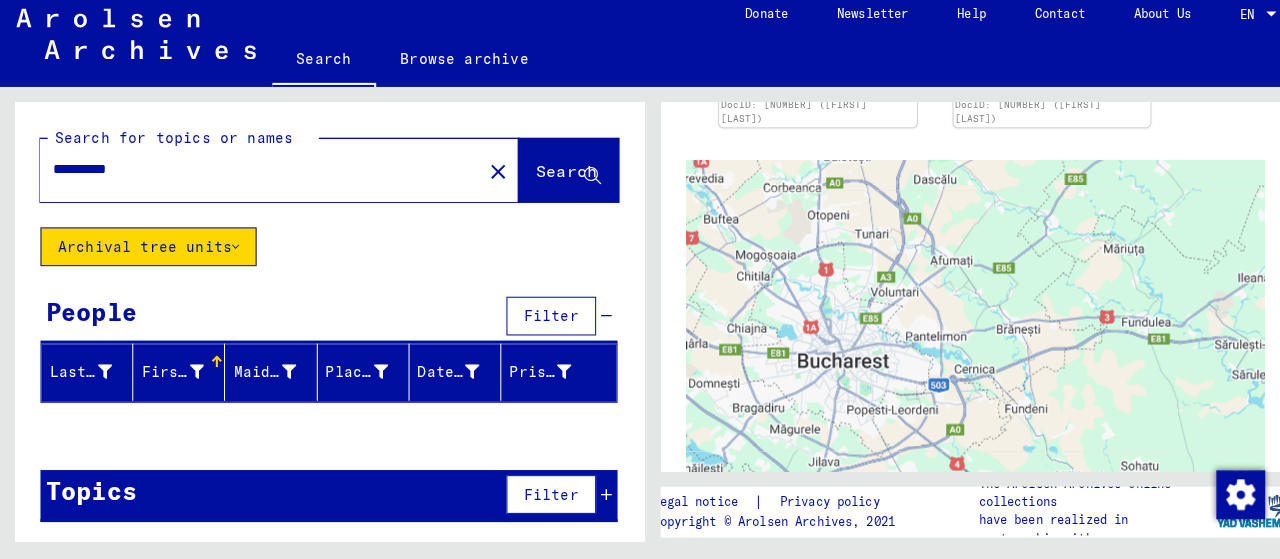 click on "**********" at bounding box center [256, 177] 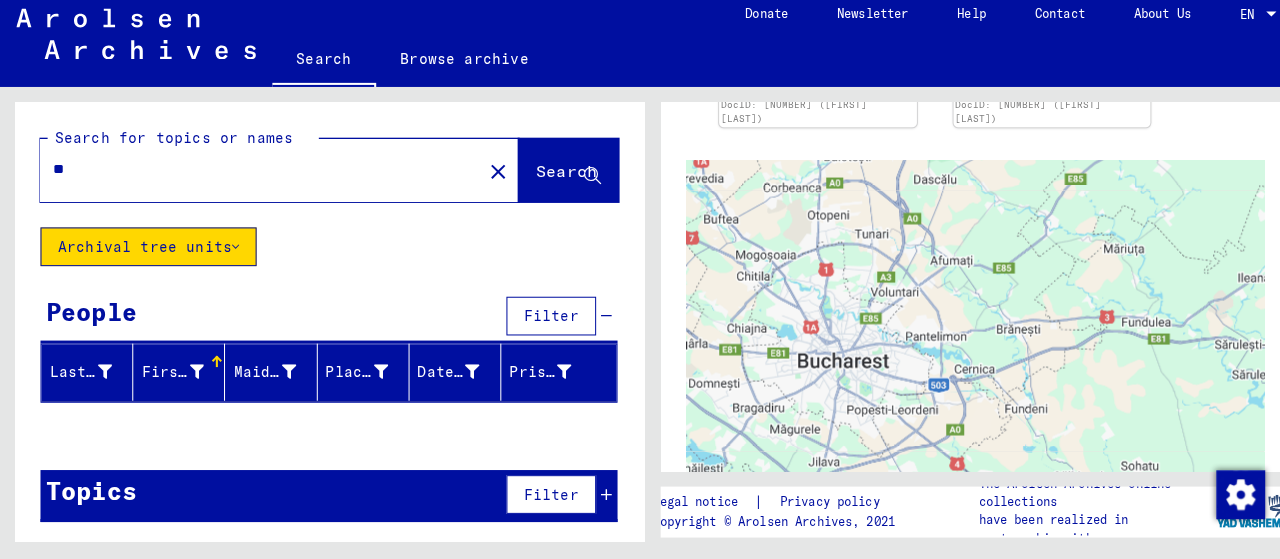 type on "*" 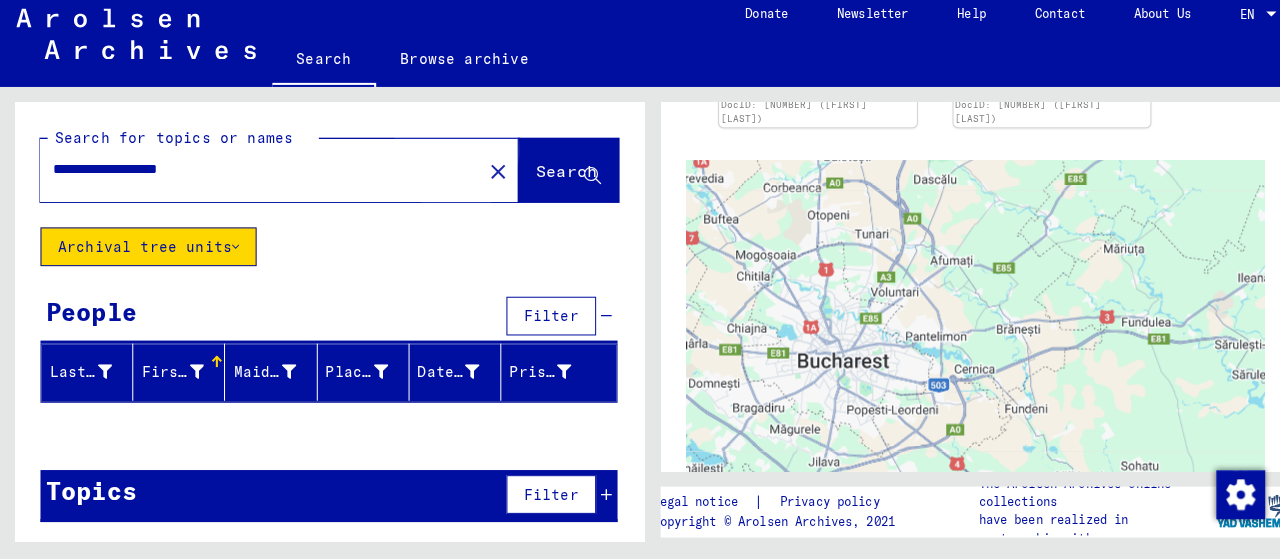 click on "Search" 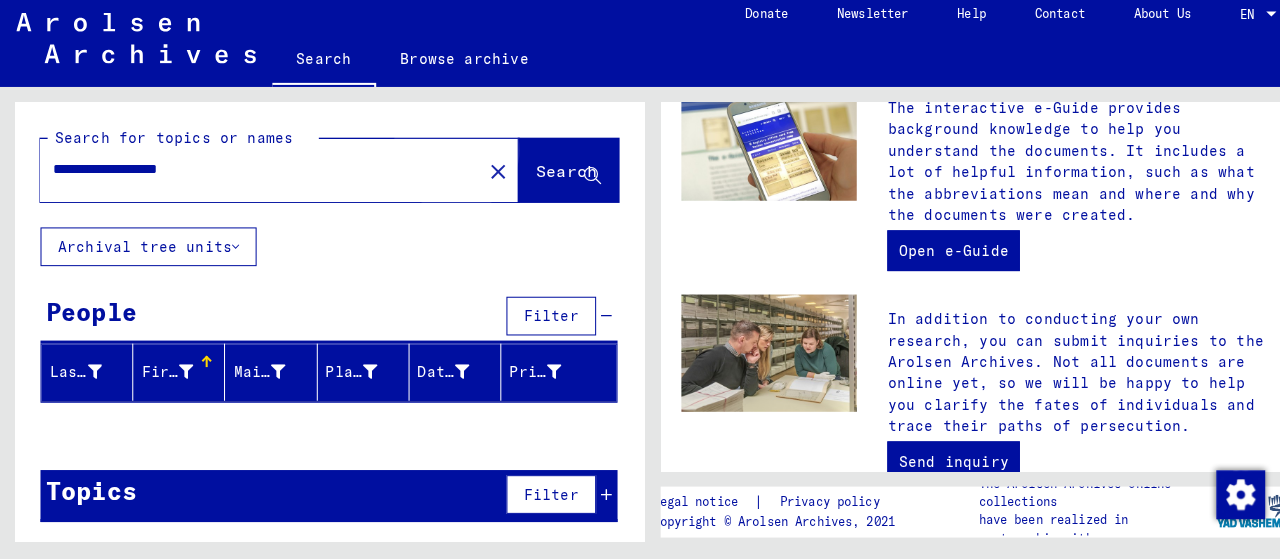scroll, scrollTop: 0, scrollLeft: 0, axis: both 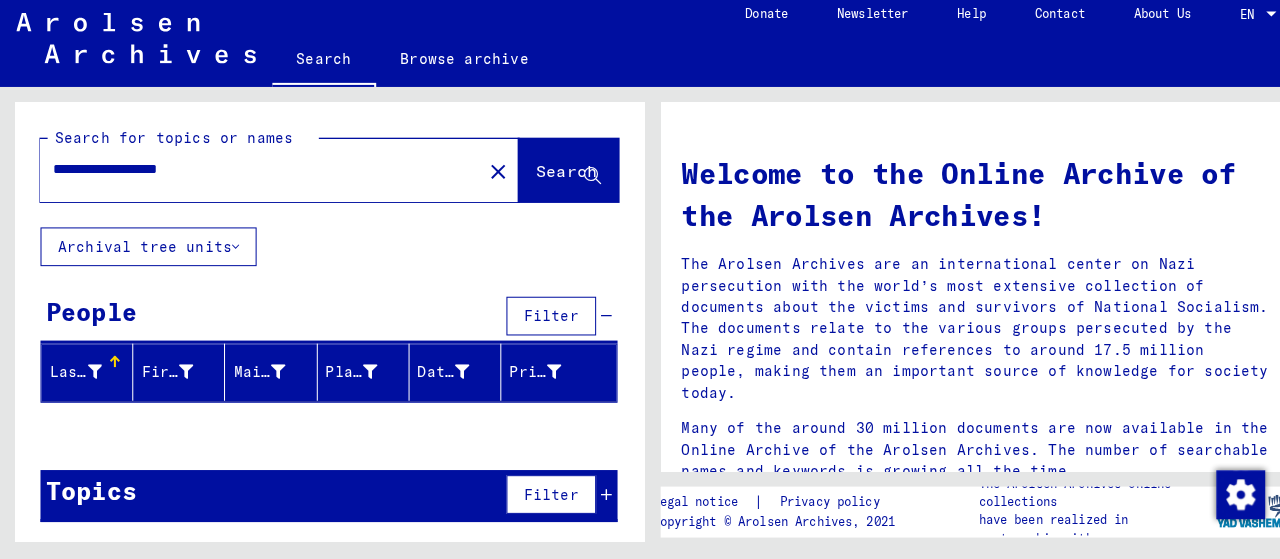 click on "**********" at bounding box center (250, 177) 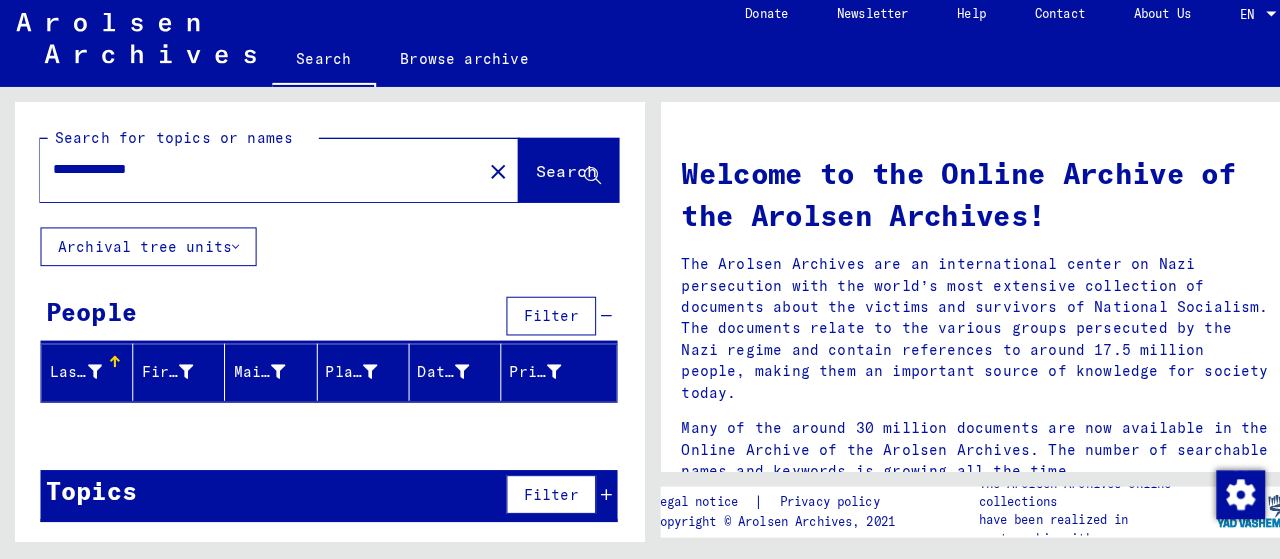 click on "**********" at bounding box center (250, 177) 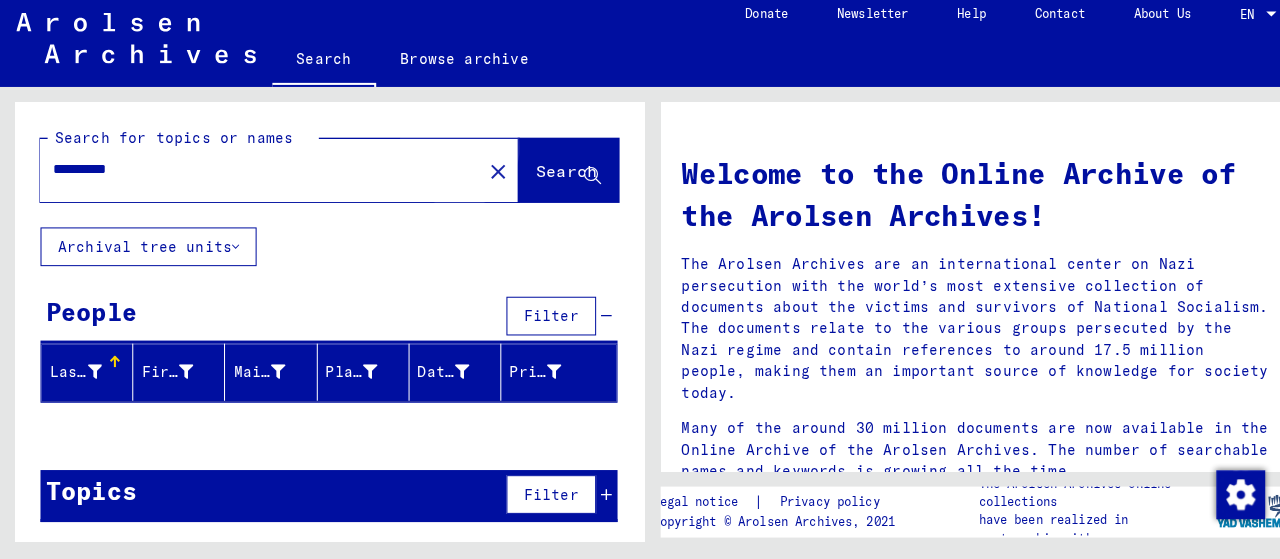 click on "Search" 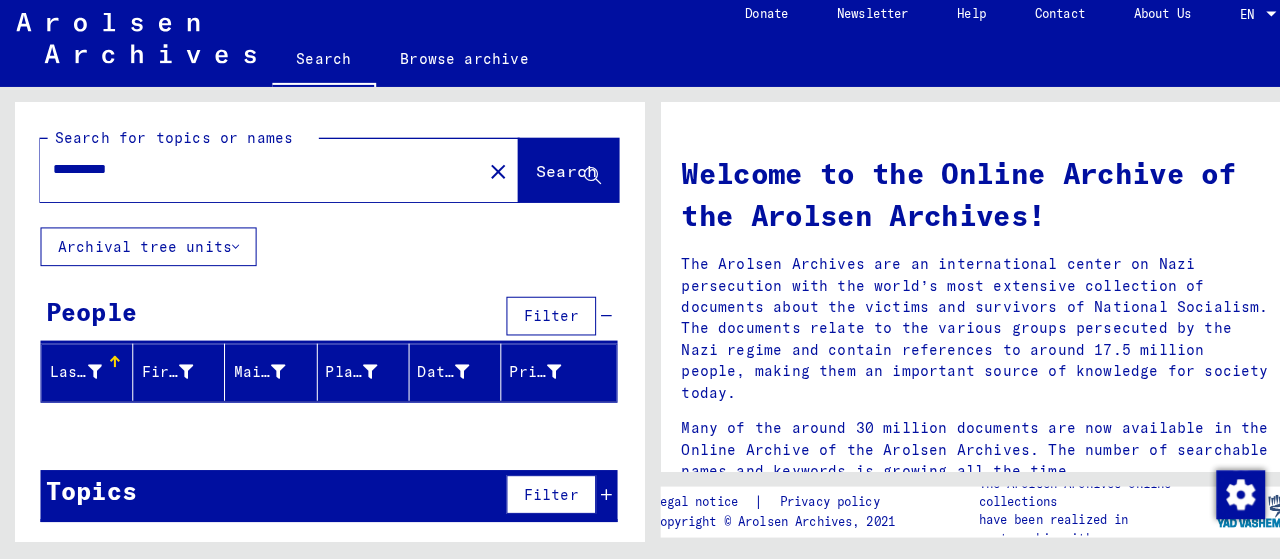 click on "**********" 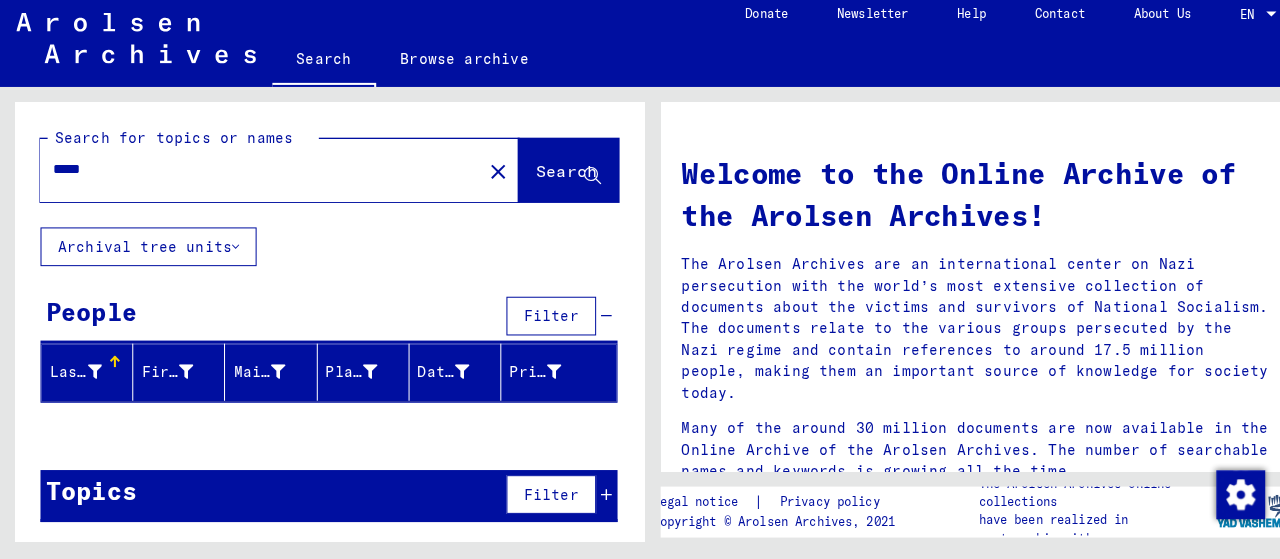 type on "*****" 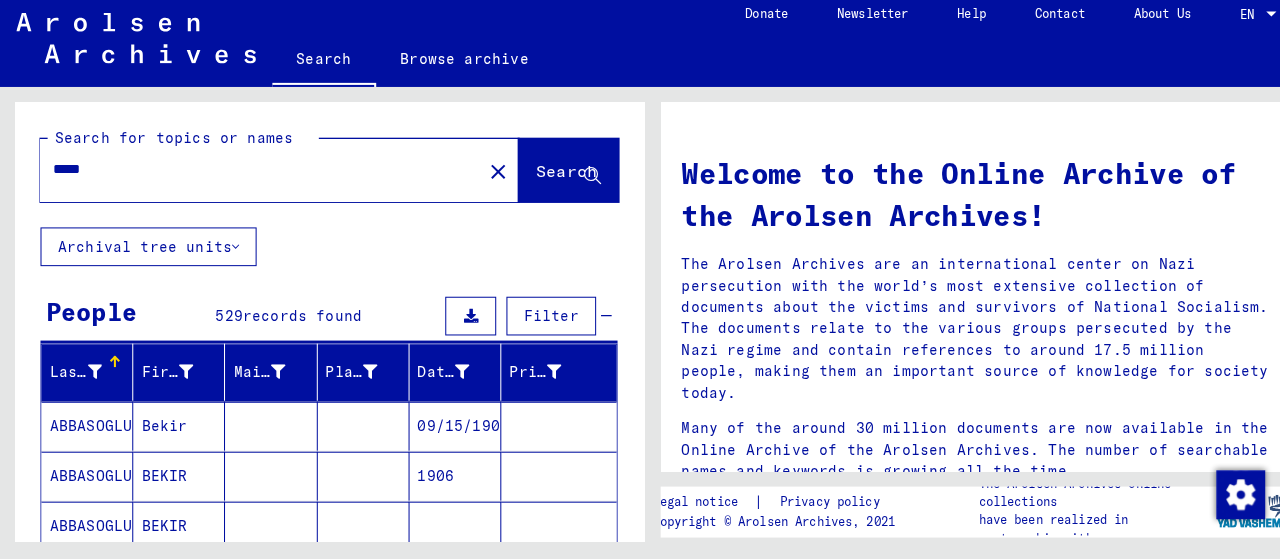 scroll, scrollTop: 412, scrollLeft: 0, axis: vertical 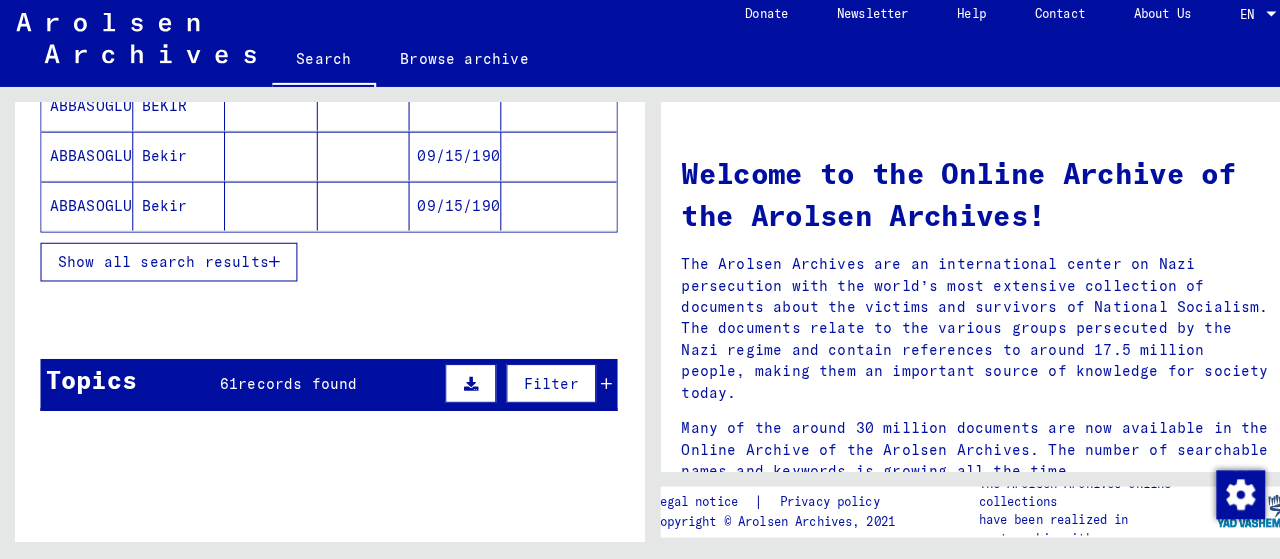 click on "Show all search results" at bounding box center [160, 268] 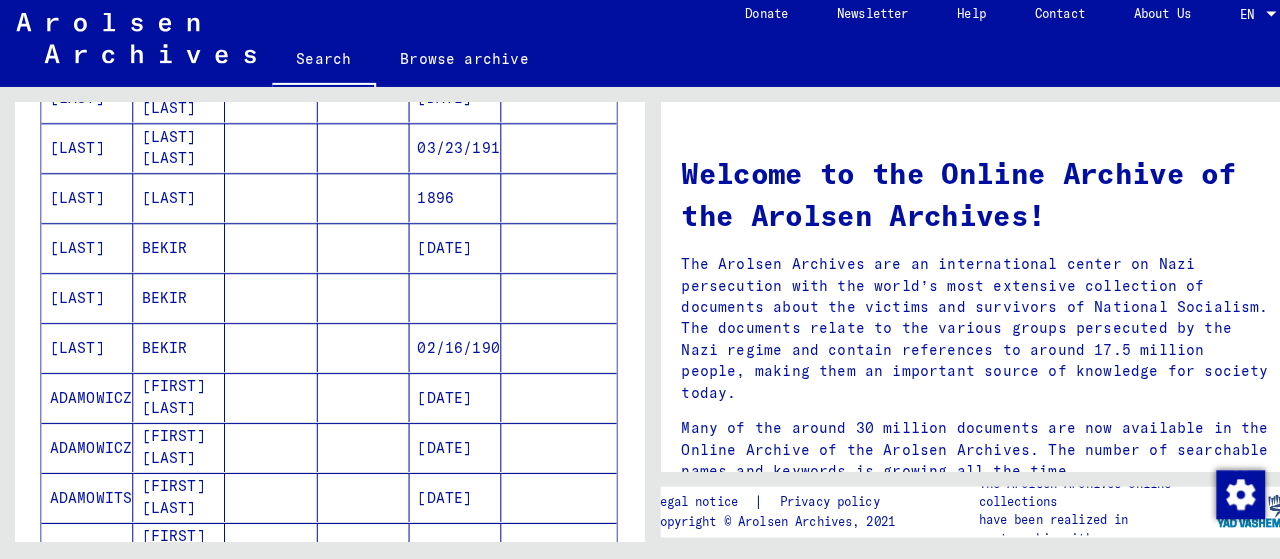 scroll, scrollTop: 823, scrollLeft: 0, axis: vertical 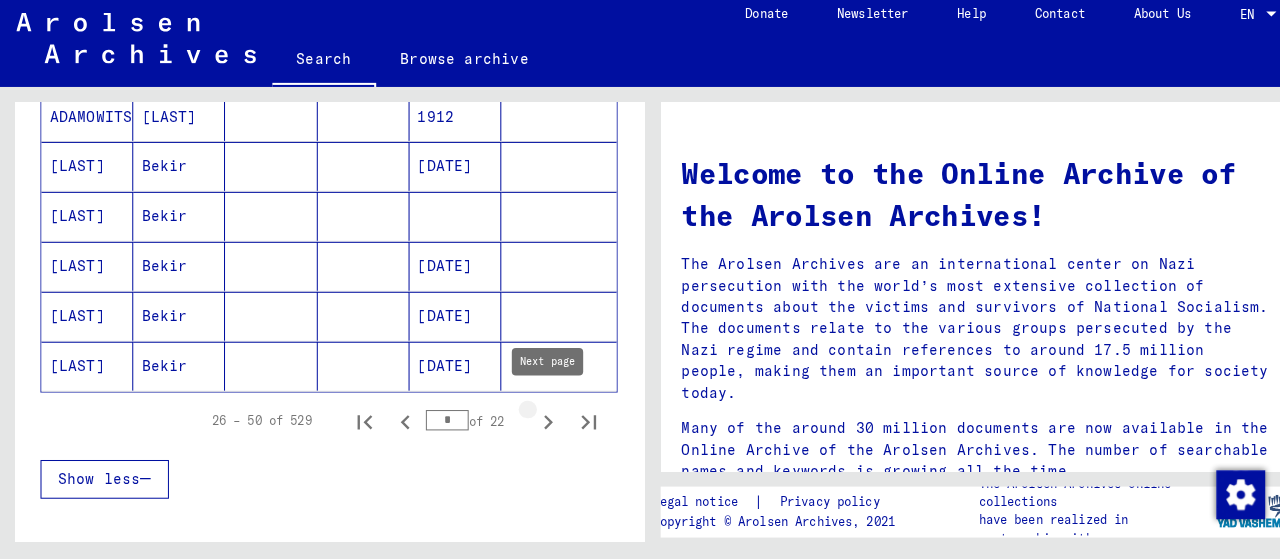 click 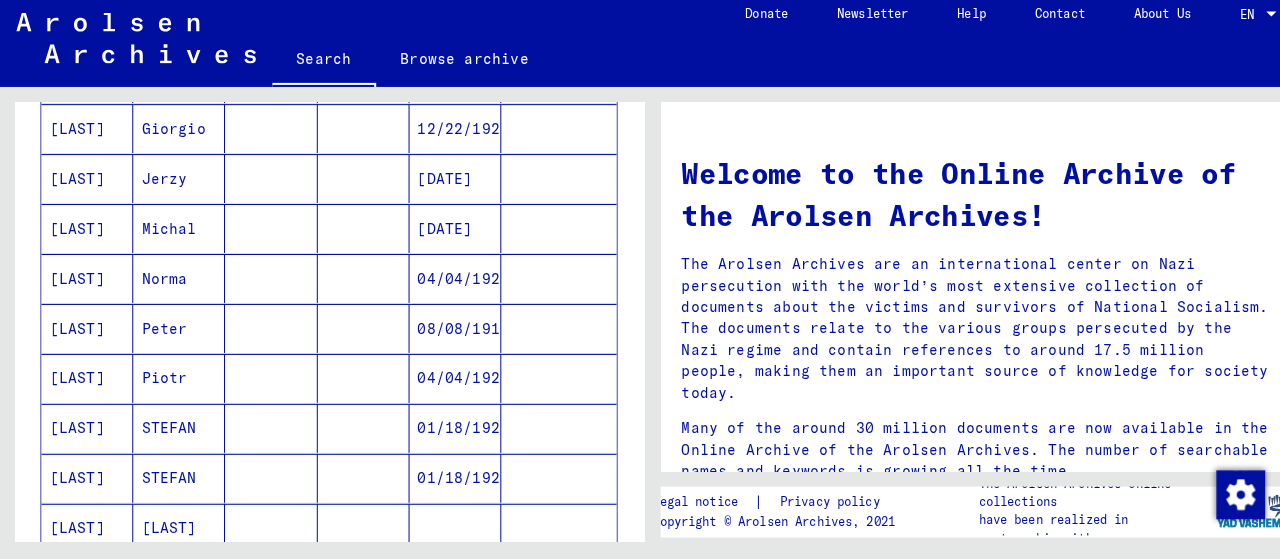 scroll, scrollTop: 975, scrollLeft: 0, axis: vertical 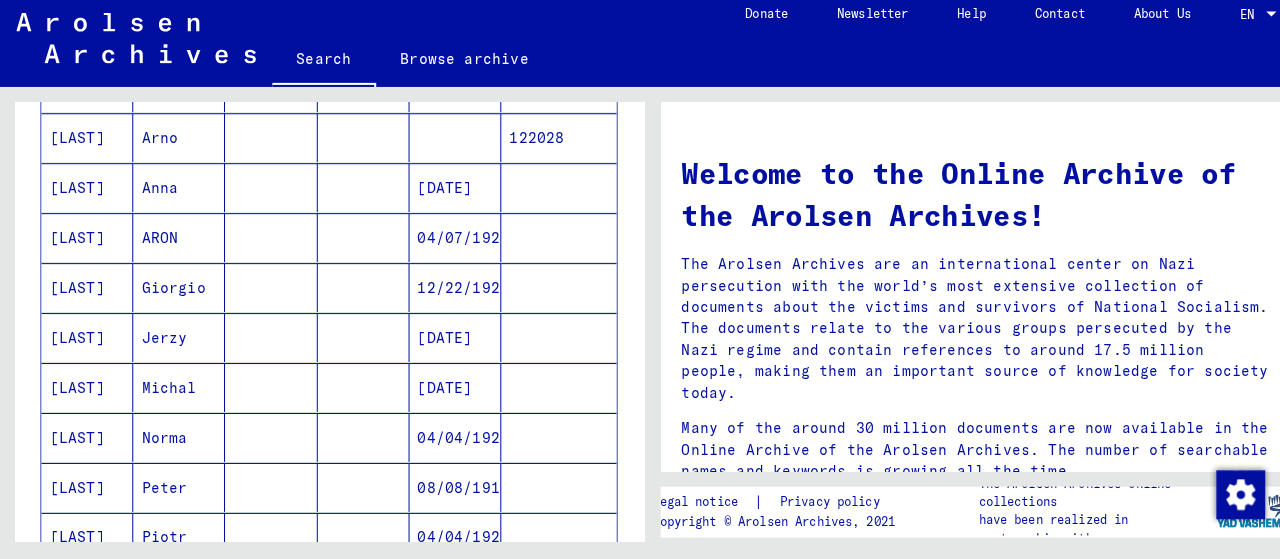 click on "[DATE]" at bounding box center [447, 244] 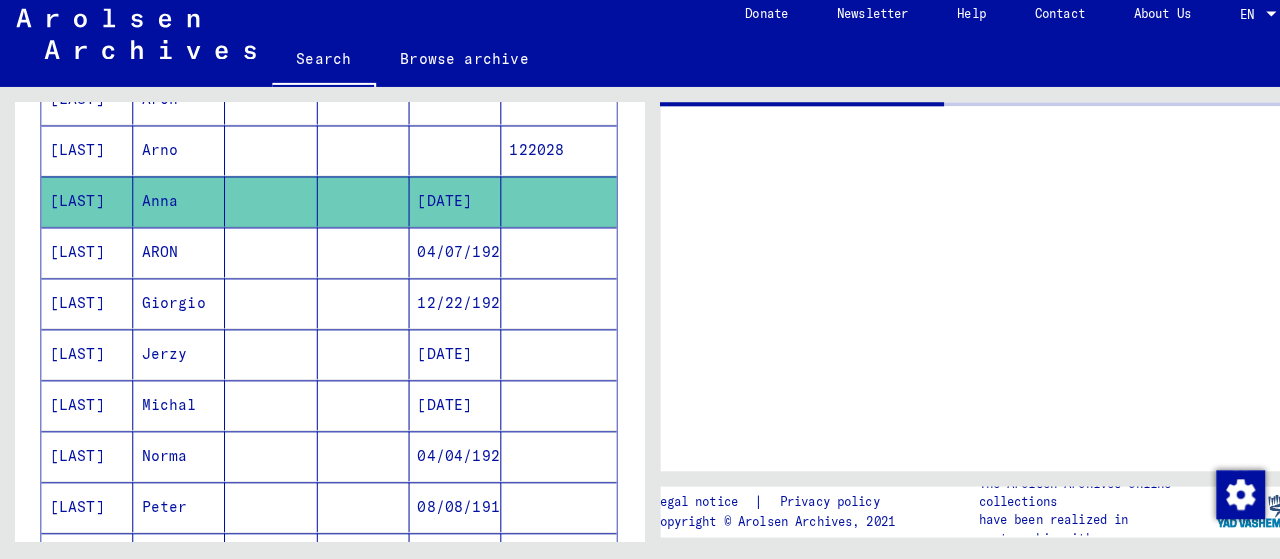 scroll, scrollTop: 878, scrollLeft: 0, axis: vertical 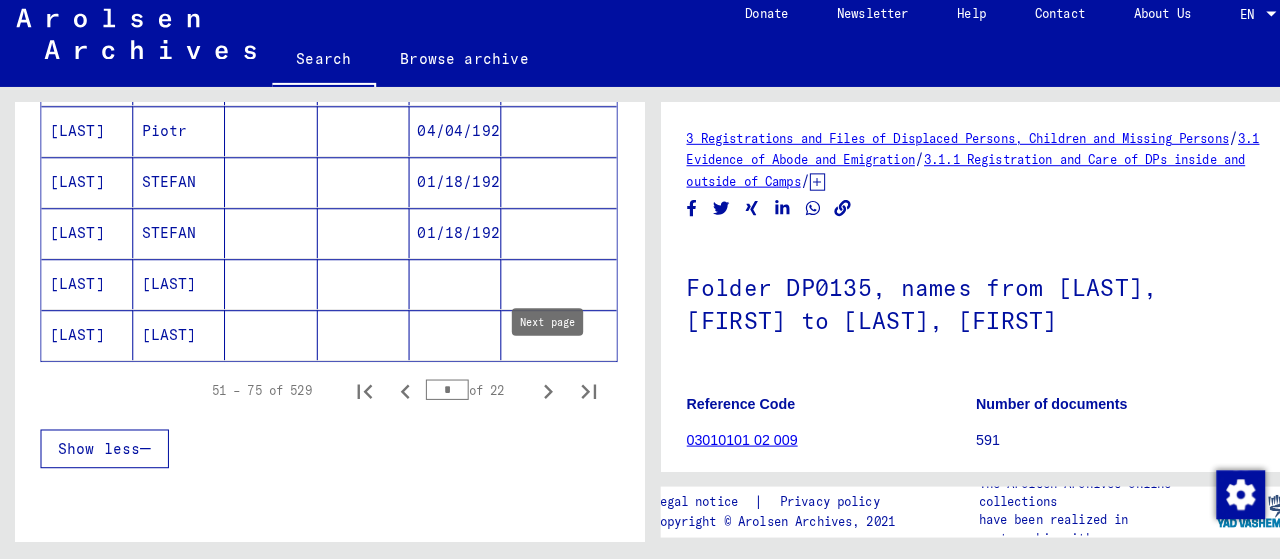 click 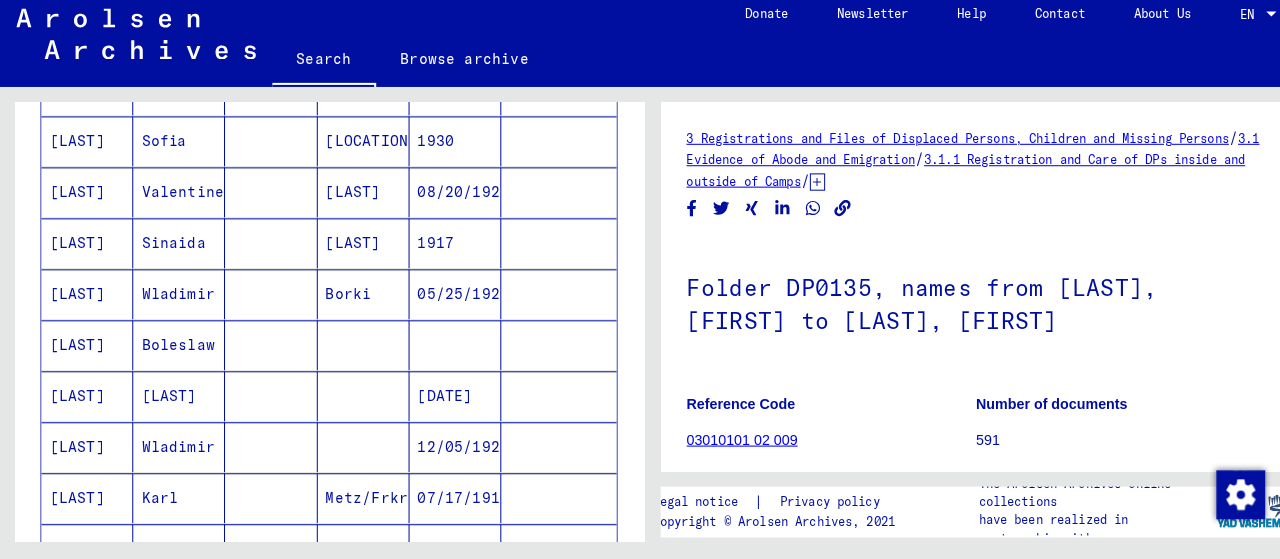 scroll, scrollTop: 1442, scrollLeft: 0, axis: vertical 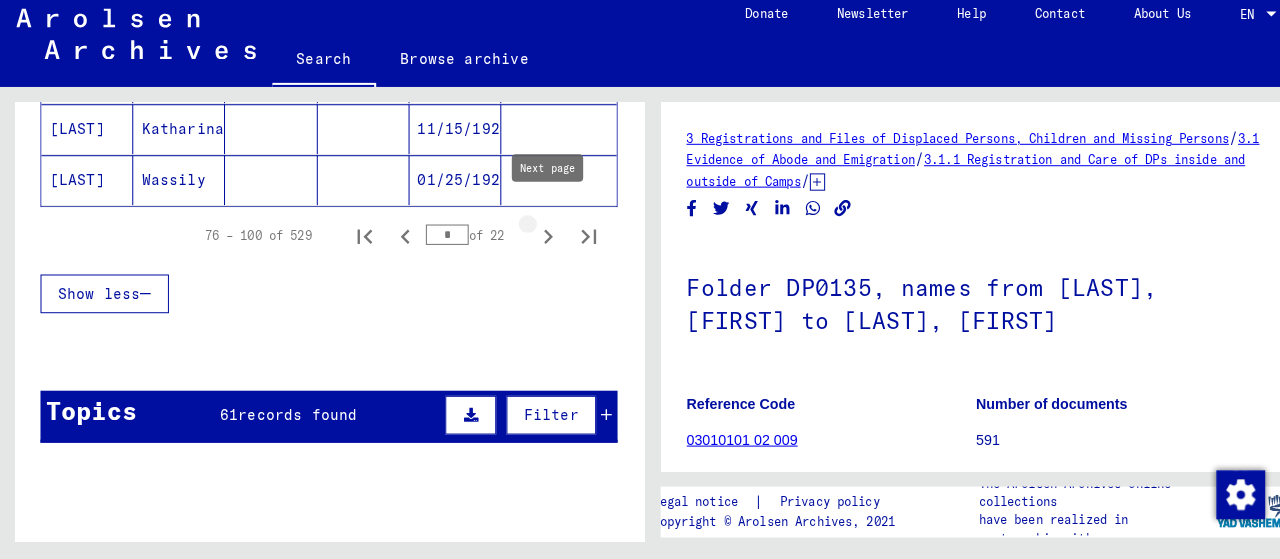 click 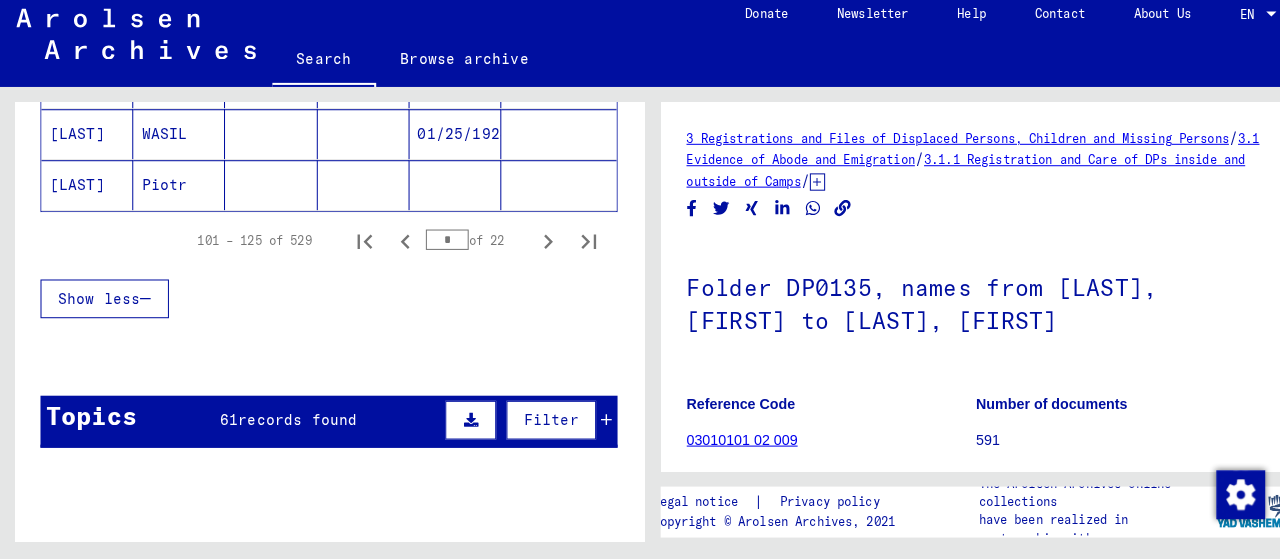 scroll, scrollTop: 1386, scrollLeft: 0, axis: vertical 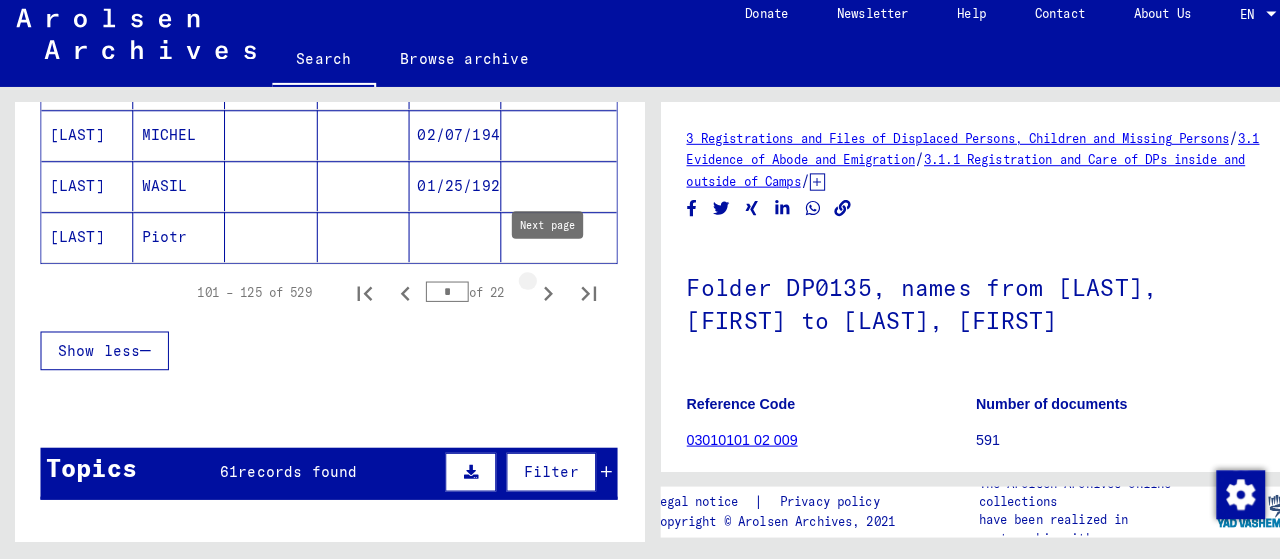 click 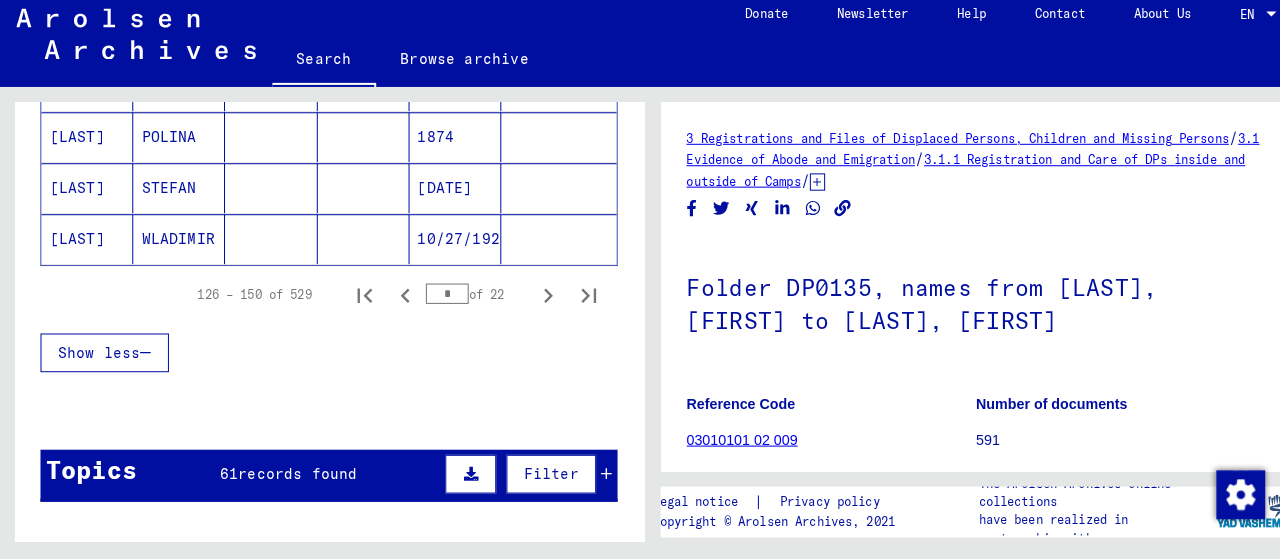 scroll, scrollTop: 1459, scrollLeft: 0, axis: vertical 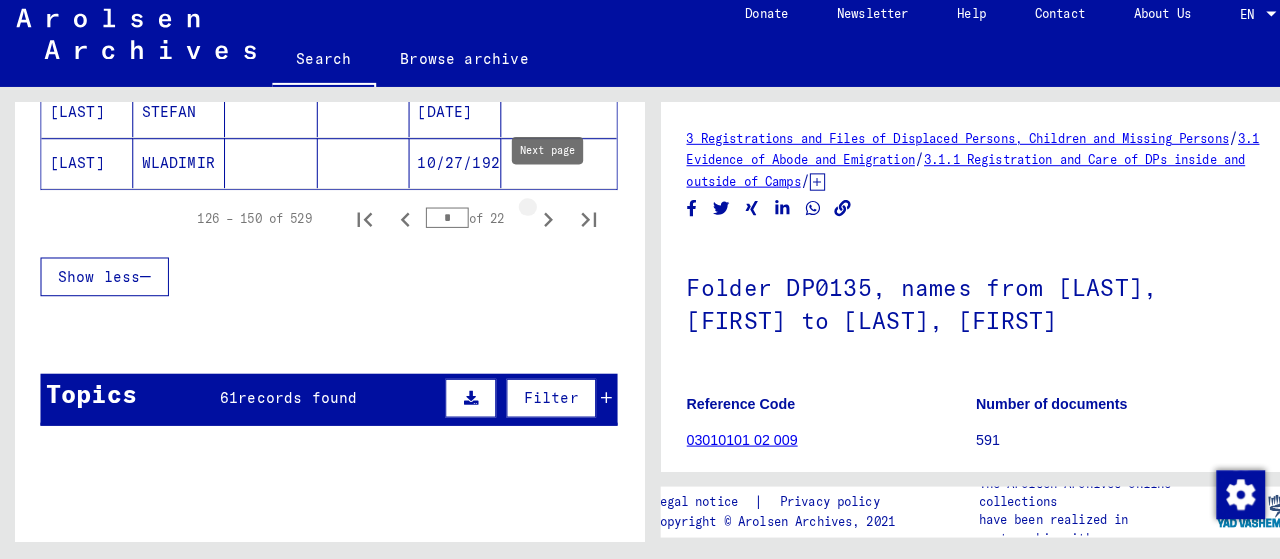 click 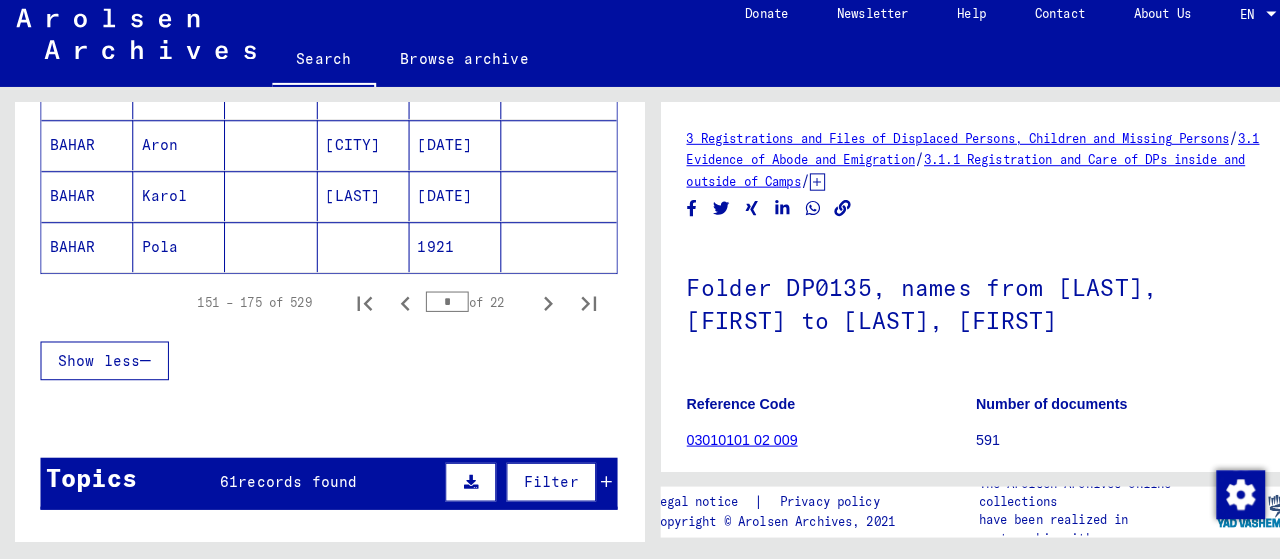 scroll, scrollTop: 1449, scrollLeft: 0, axis: vertical 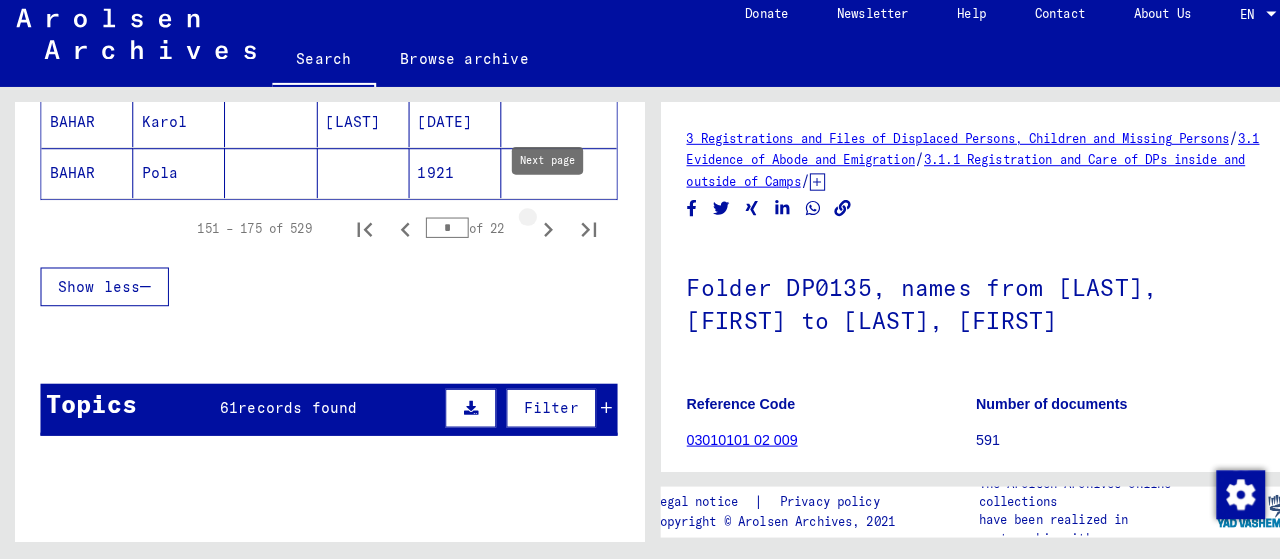 click 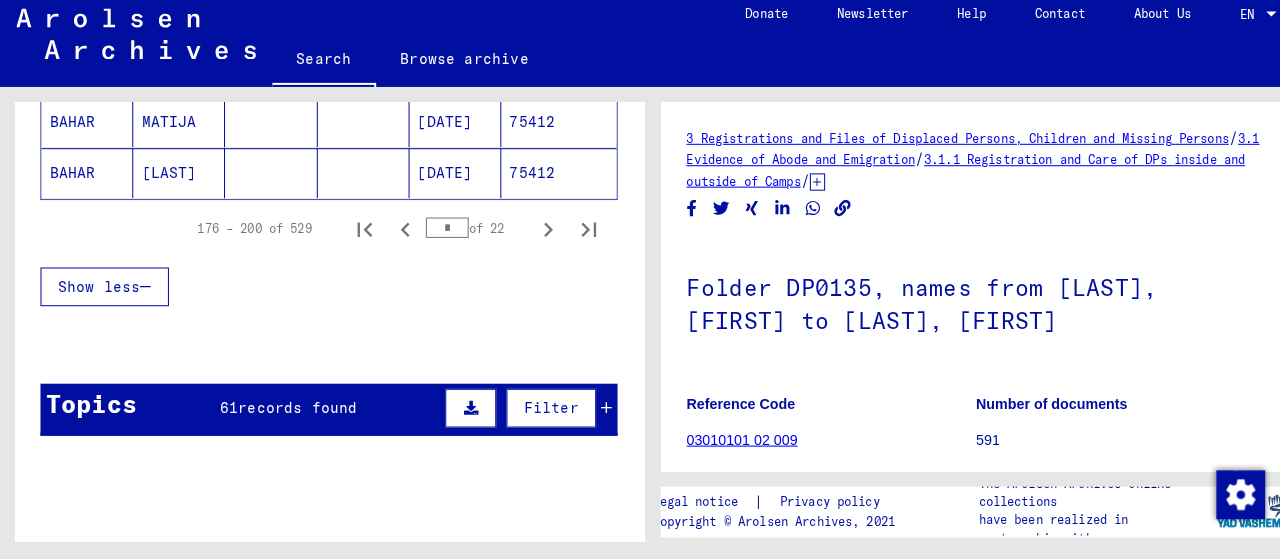 type 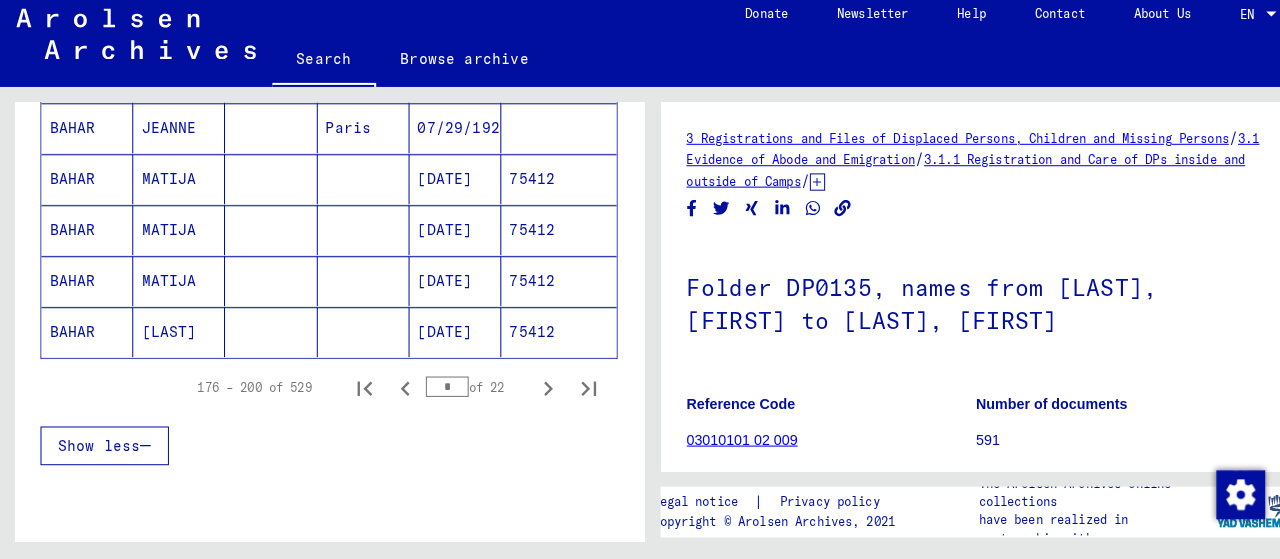 scroll, scrollTop: 1346, scrollLeft: 0, axis: vertical 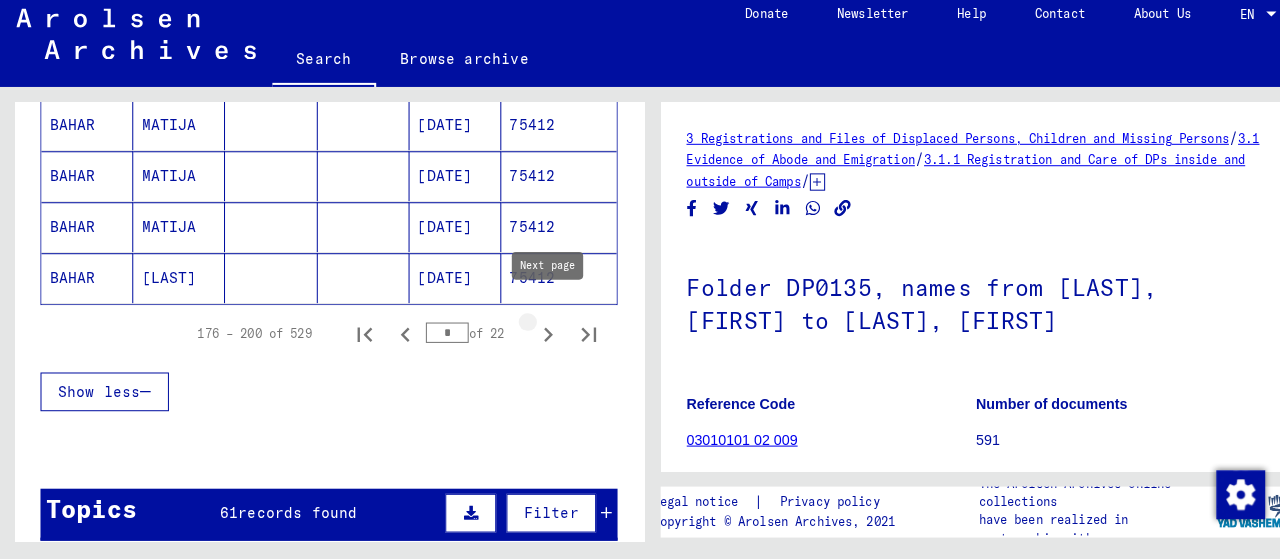 click 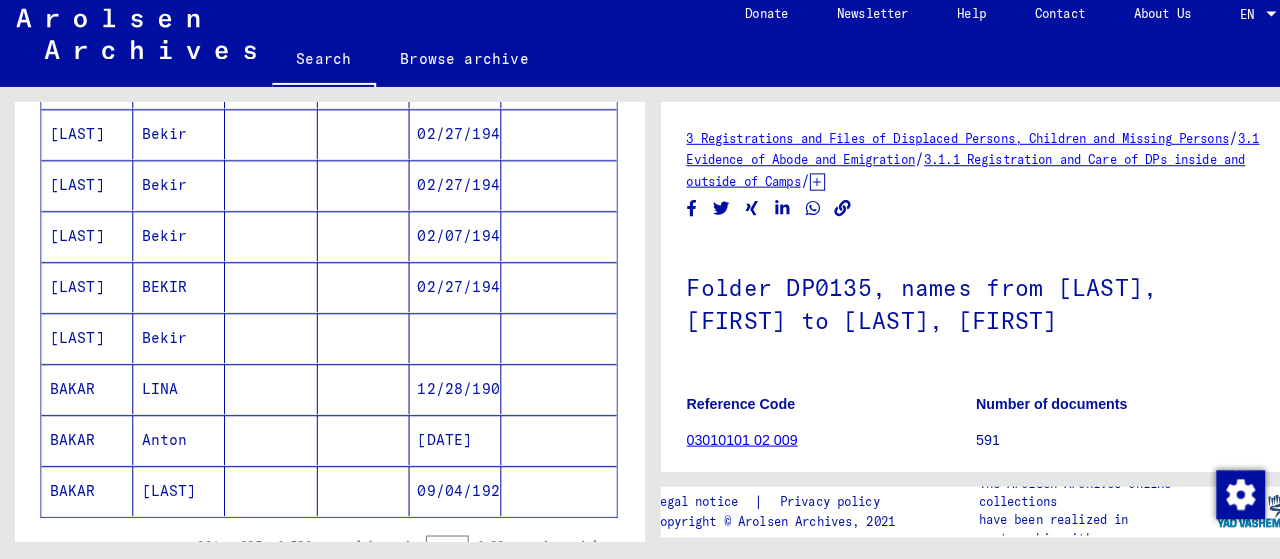 scroll, scrollTop: 1189, scrollLeft: 0, axis: vertical 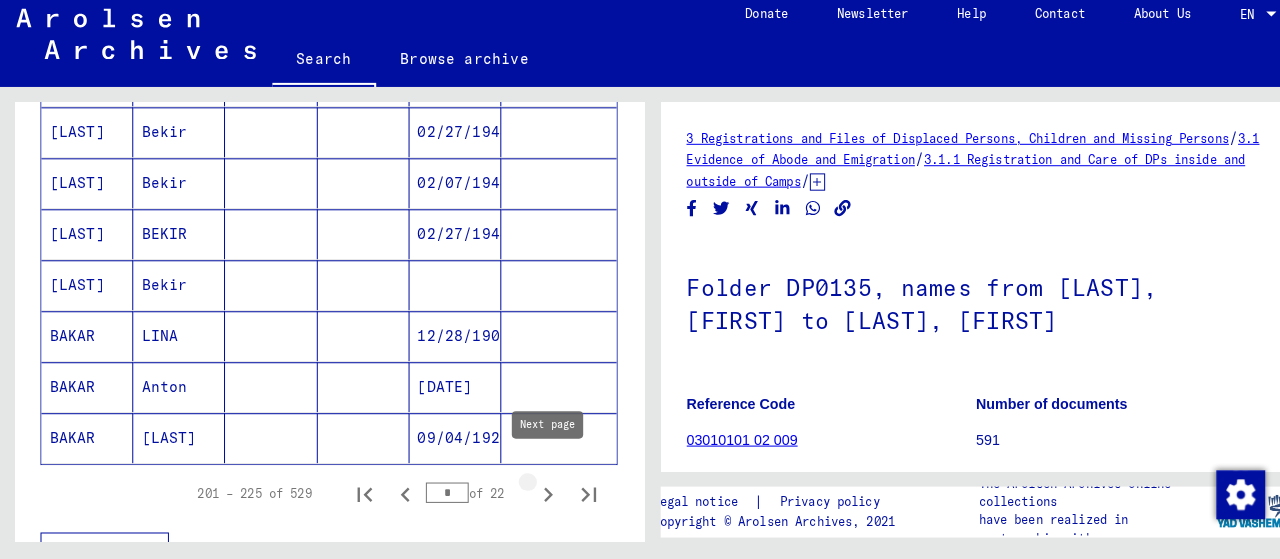 click 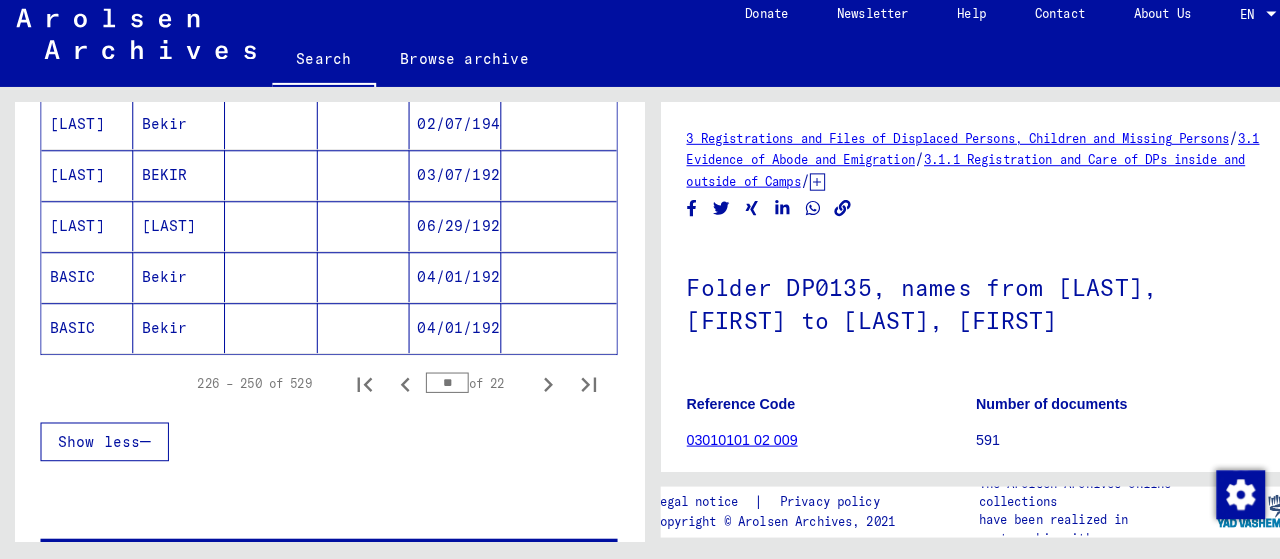 scroll, scrollTop: 1404, scrollLeft: 0, axis: vertical 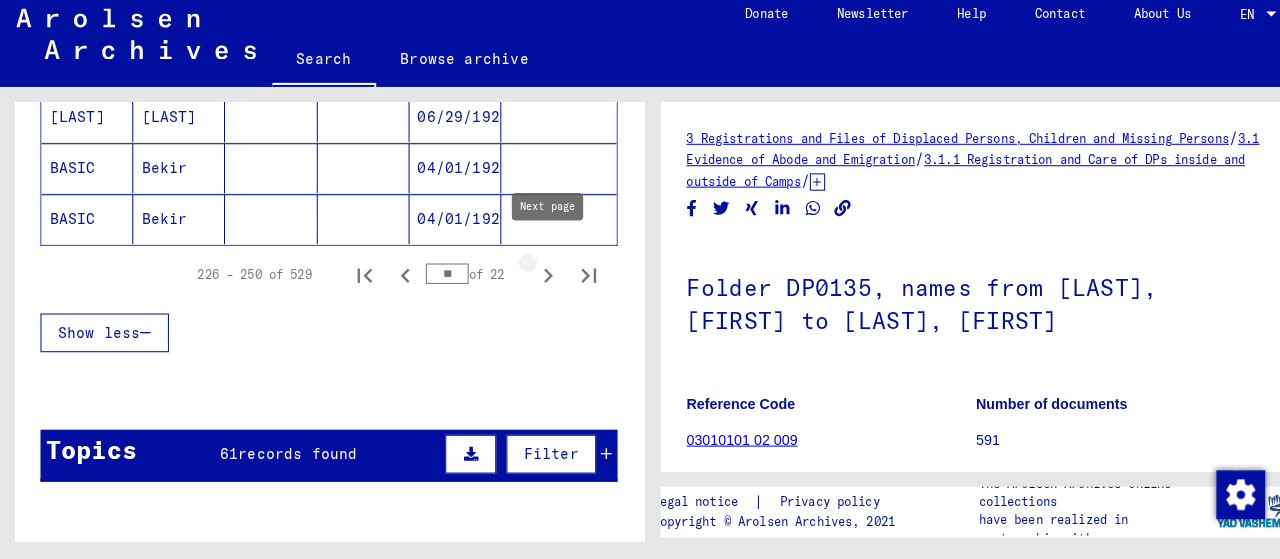 click 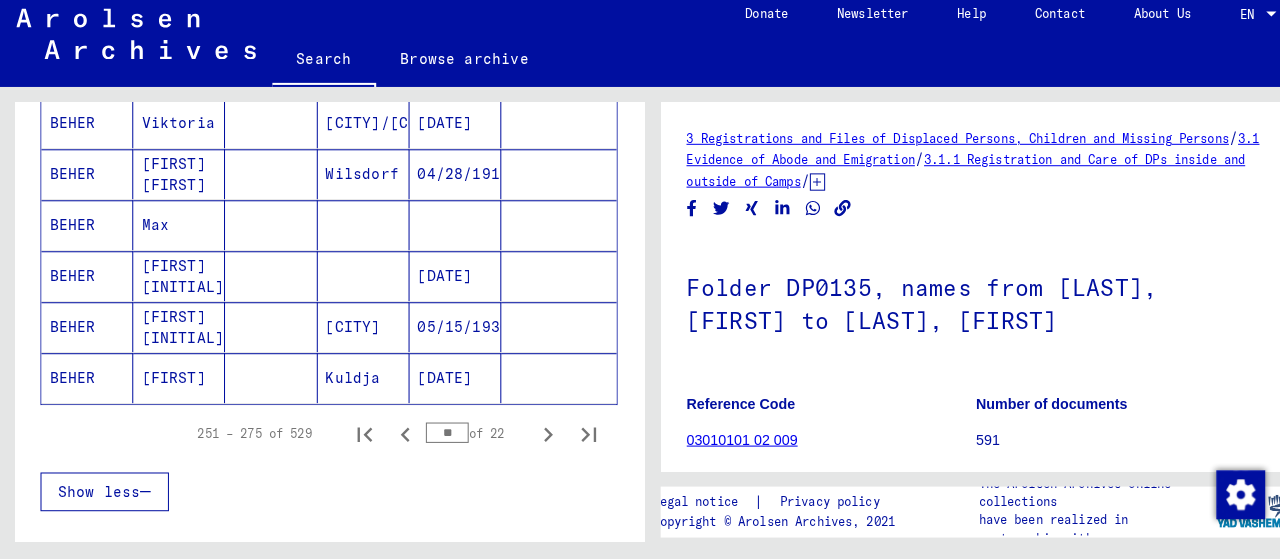 scroll, scrollTop: 1300, scrollLeft: 0, axis: vertical 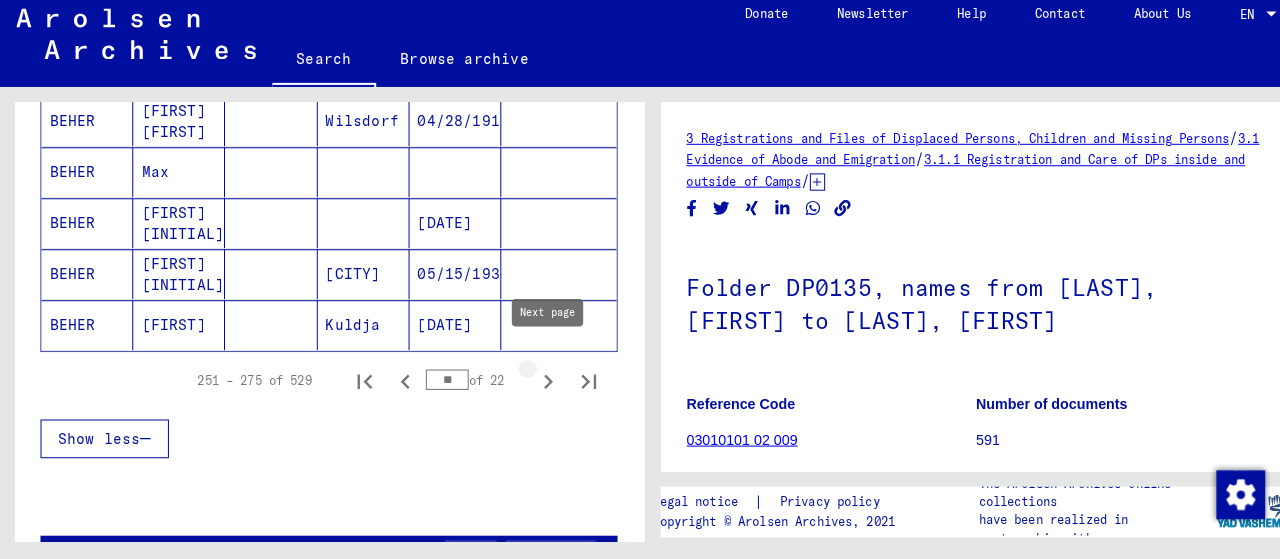 click 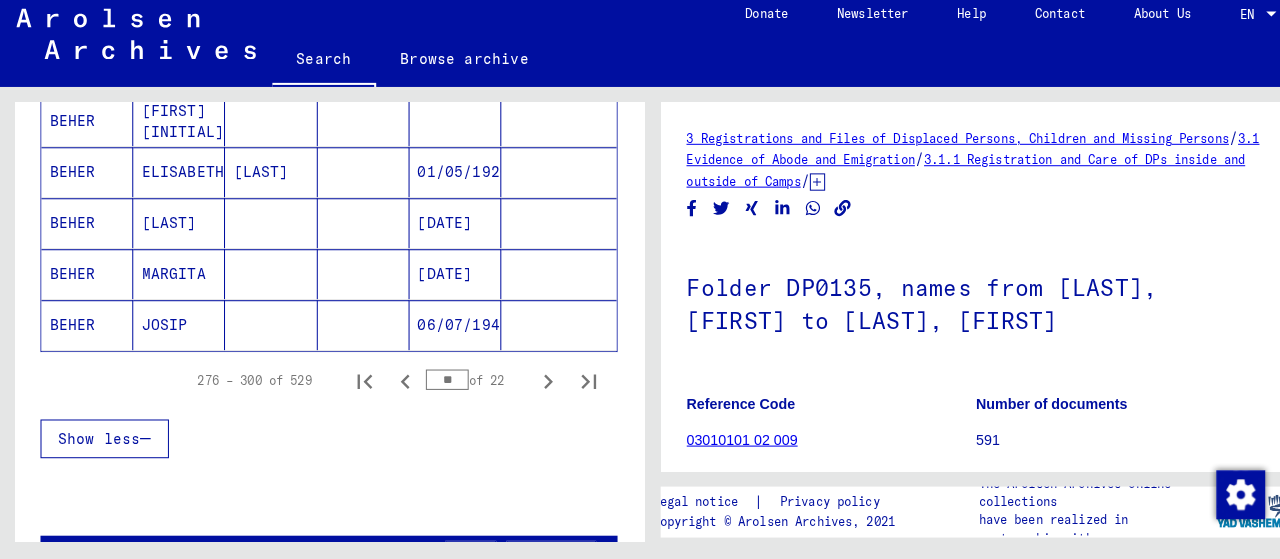 click on "06/07/1945" 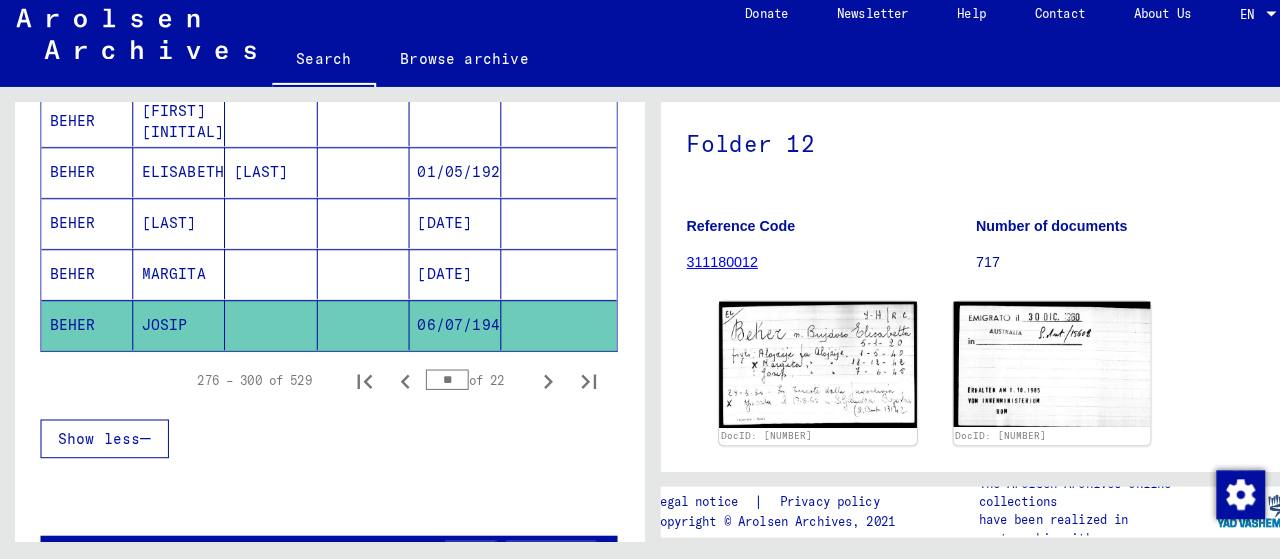 scroll, scrollTop: 140, scrollLeft: 0, axis: vertical 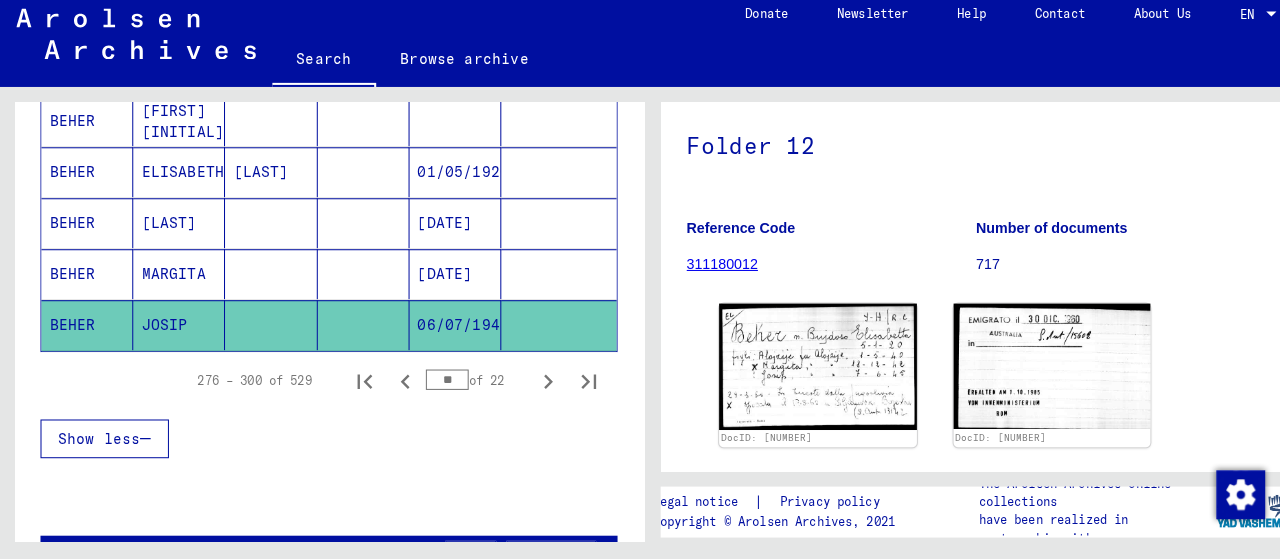 click on "311180012" 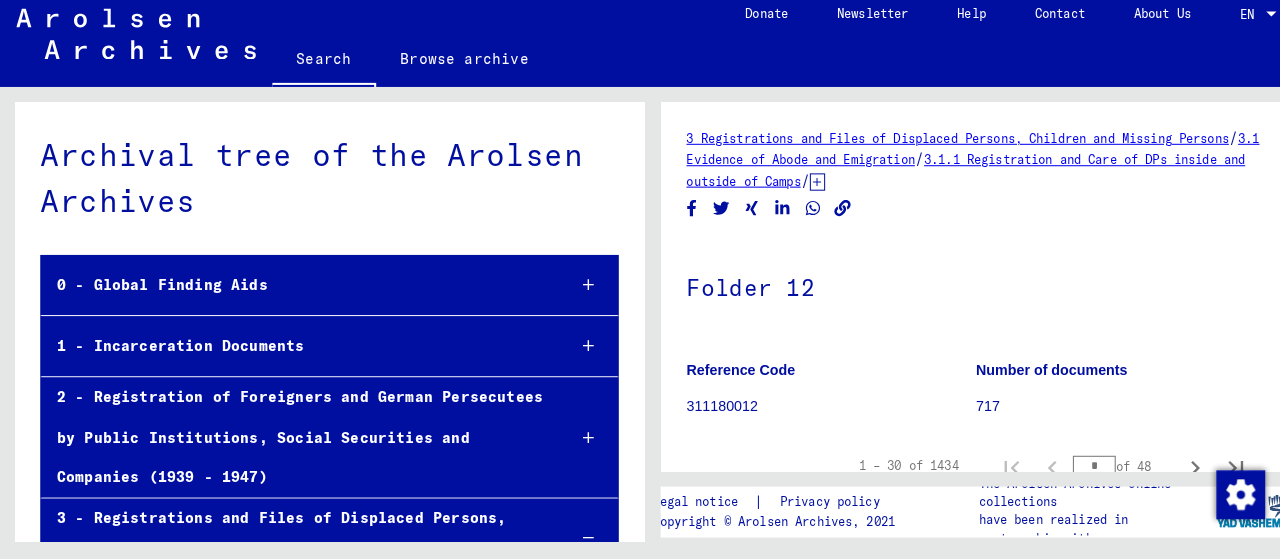 click on "Reference Code [NUMBER]" 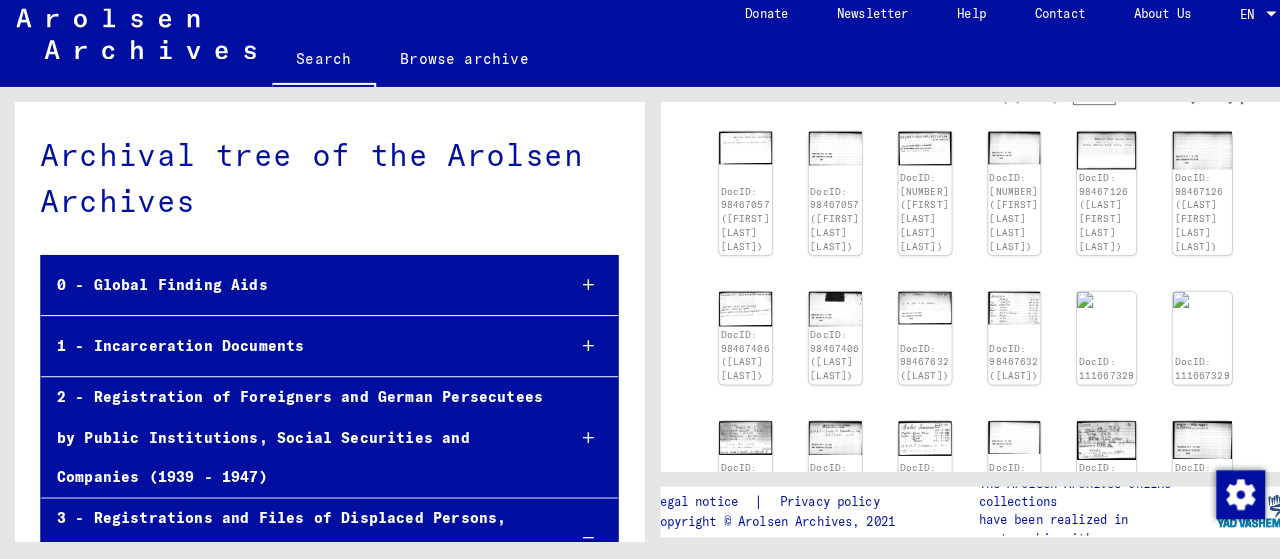 scroll, scrollTop: 260, scrollLeft: 0, axis: vertical 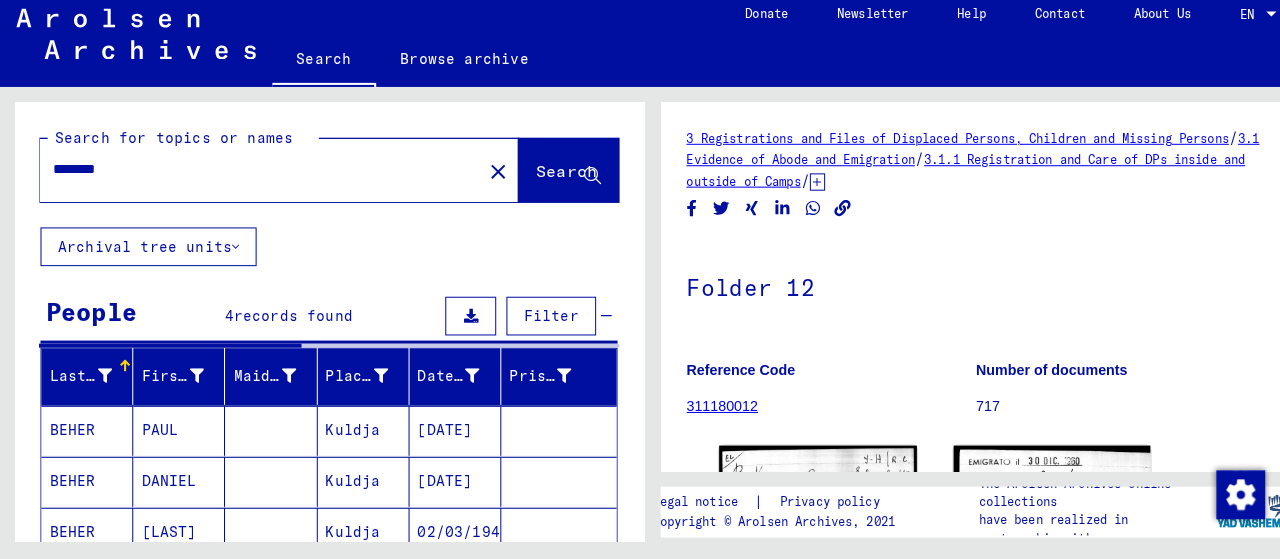type on "*****" 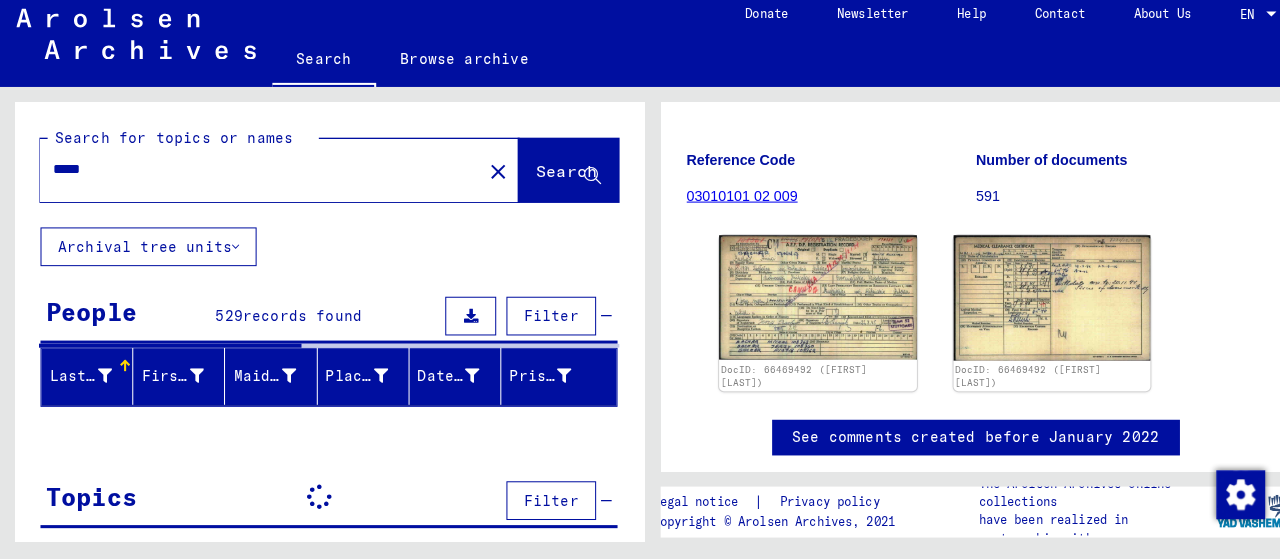 scroll, scrollTop: 241, scrollLeft: 0, axis: vertical 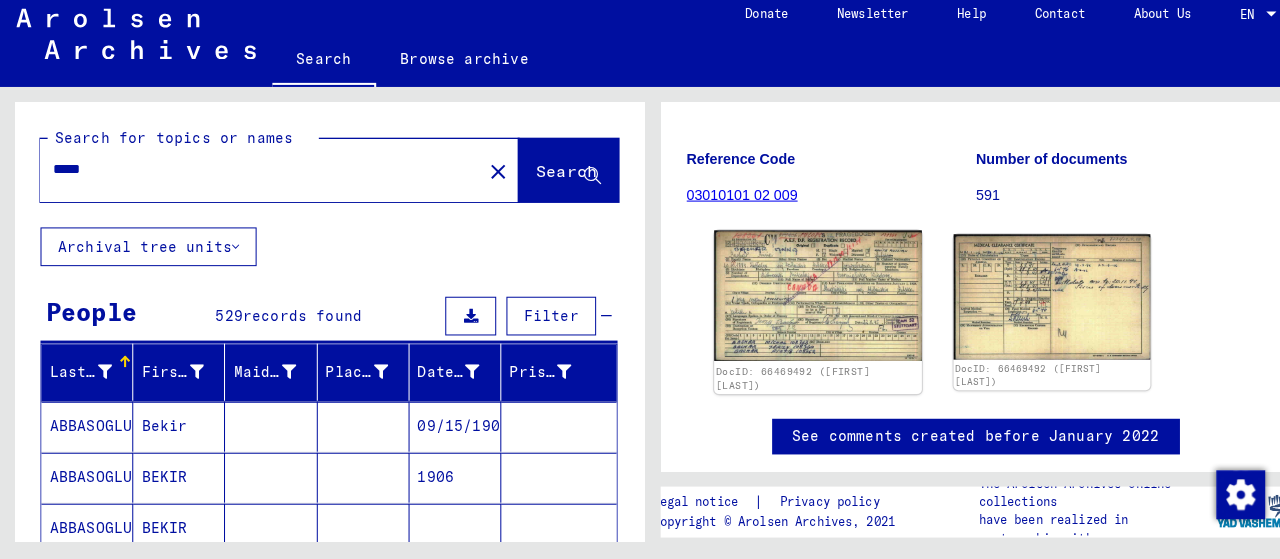 click 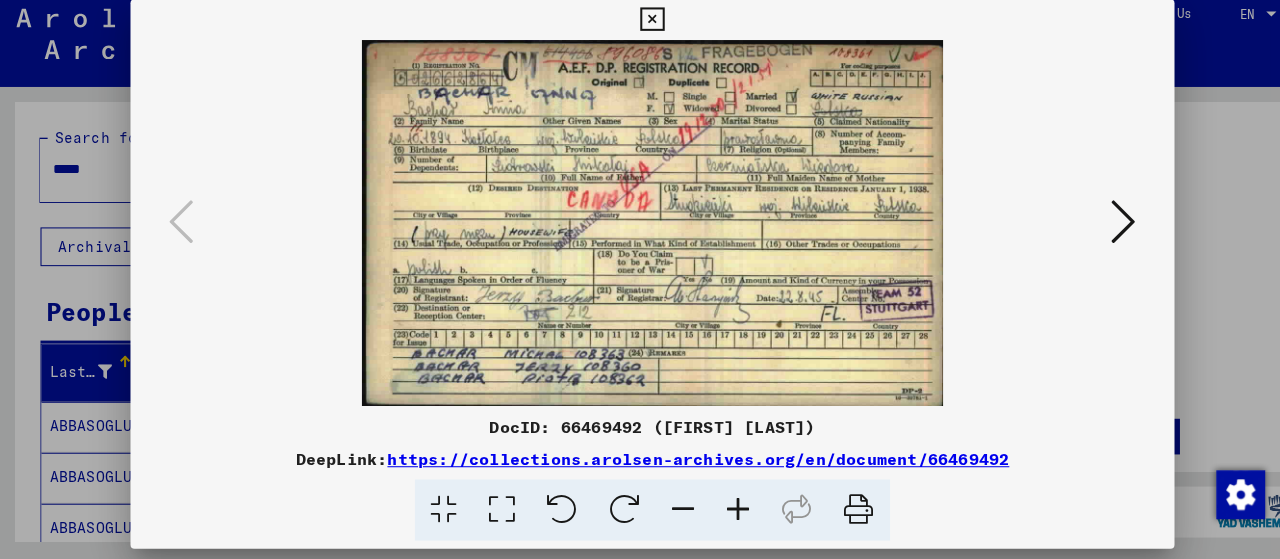 click at bounding box center (640, 229) 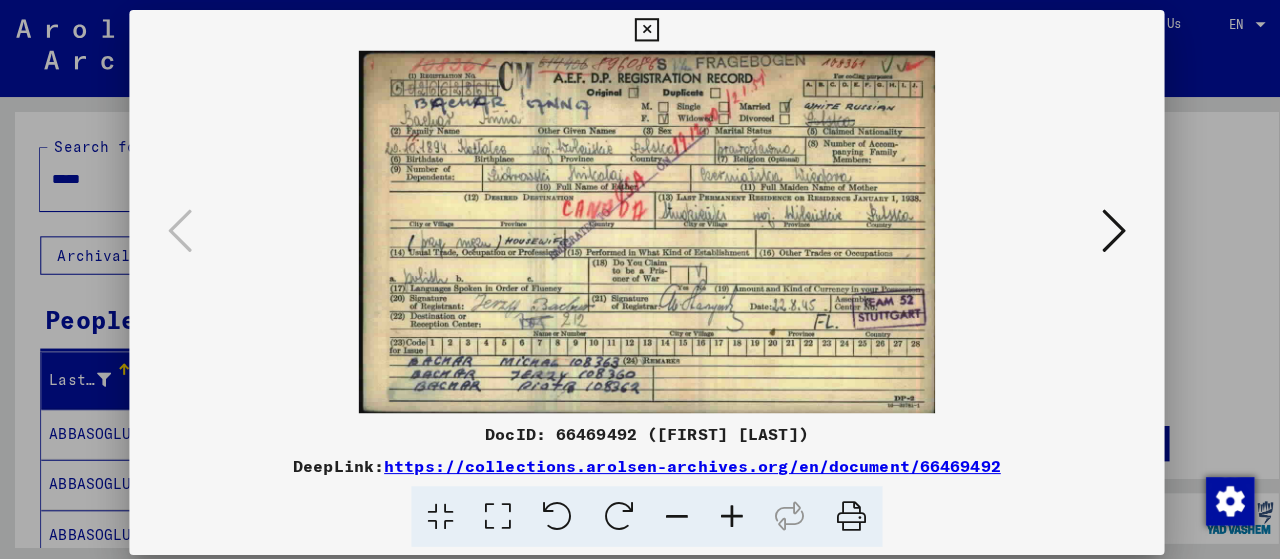 click at bounding box center (1102, 228) 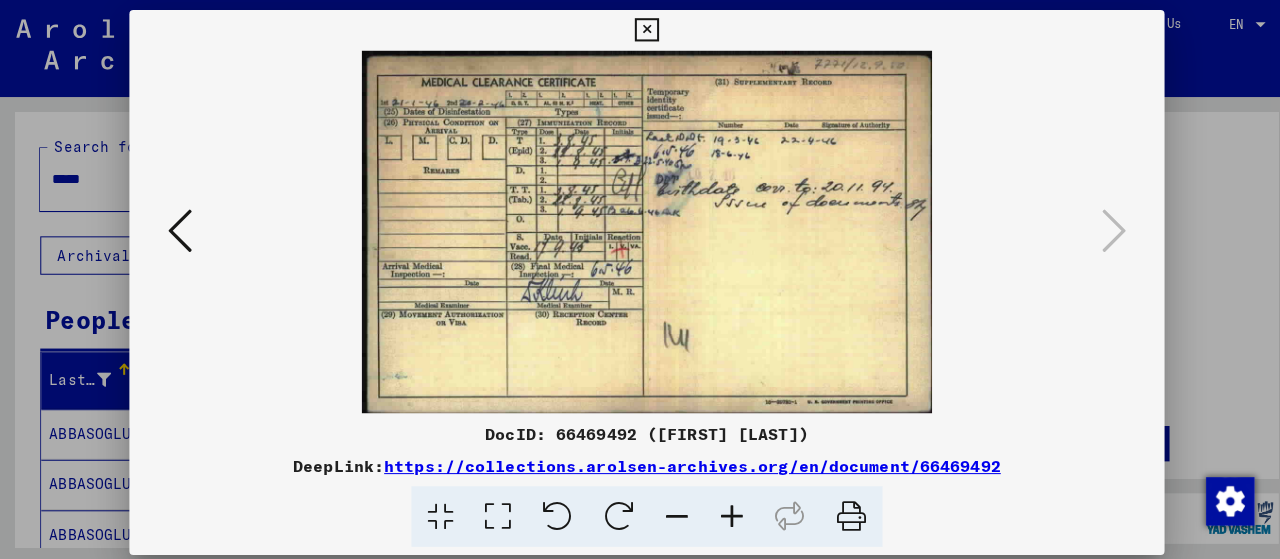 click at bounding box center [178, 228] 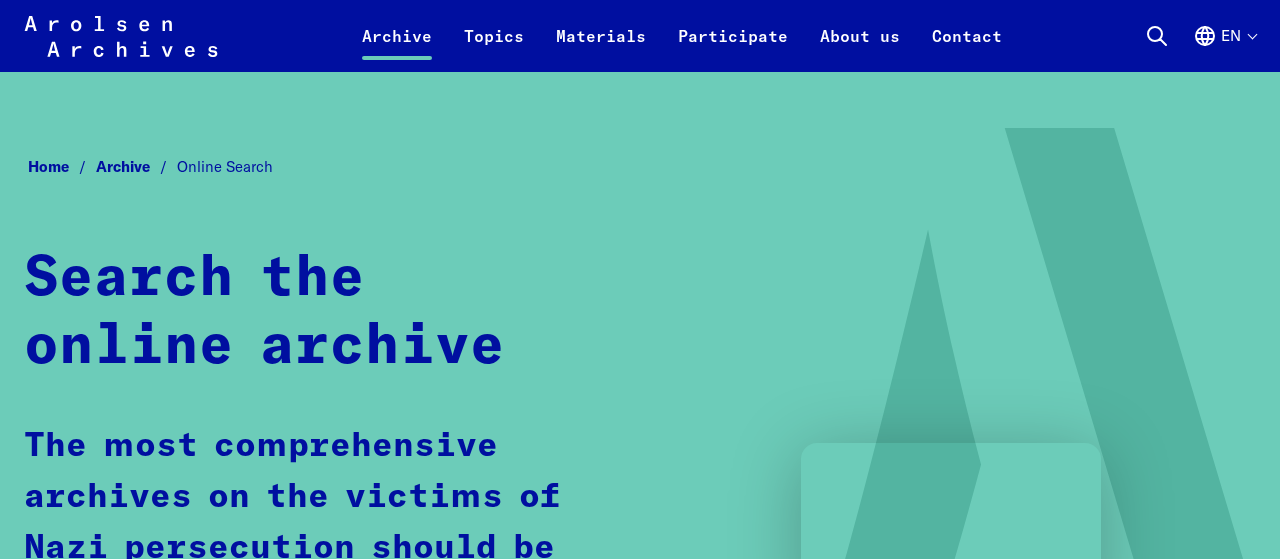 scroll, scrollTop: 1188, scrollLeft: 0, axis: vertical 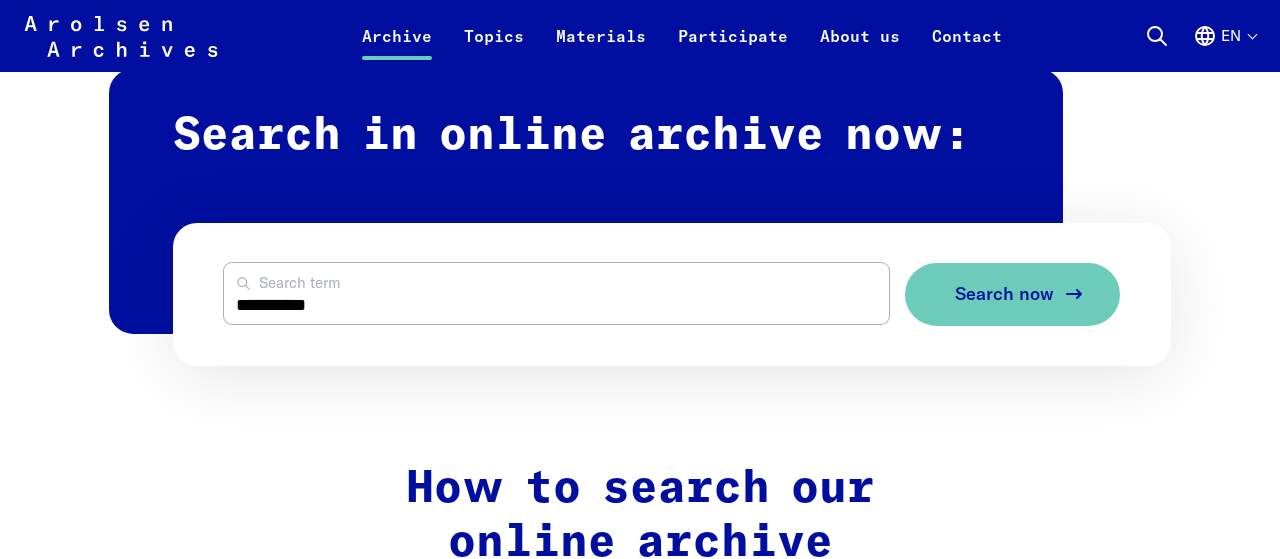 click on "Search now" at bounding box center [1004, 294] 